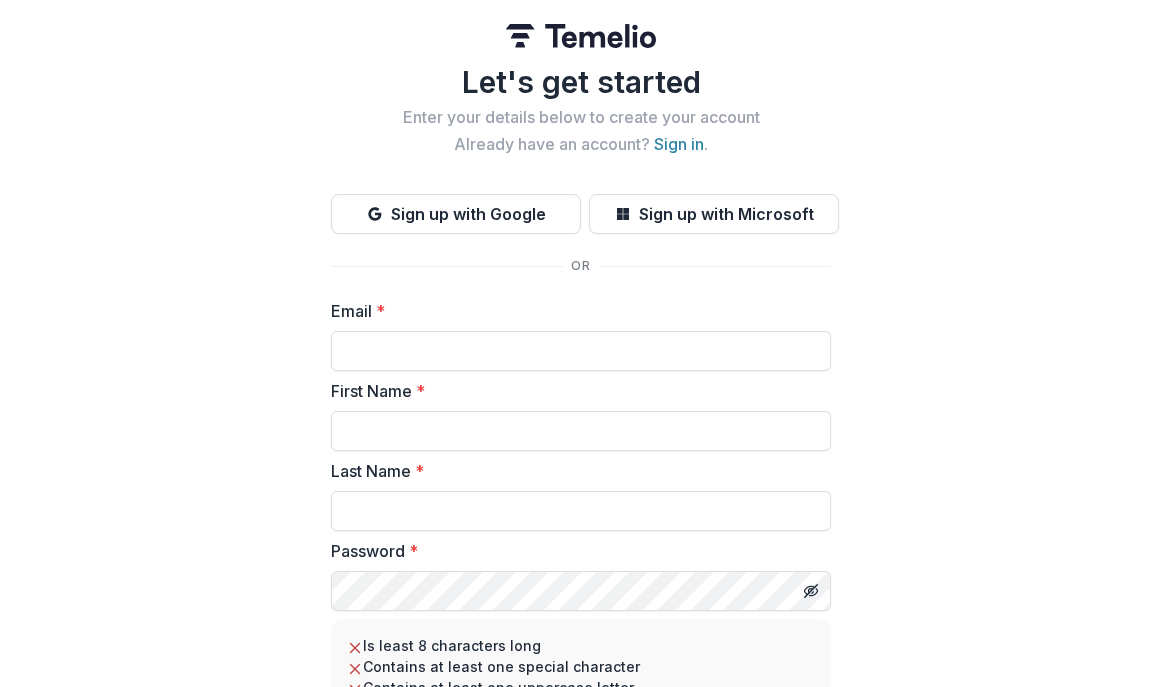 scroll, scrollTop: 0, scrollLeft: 0, axis: both 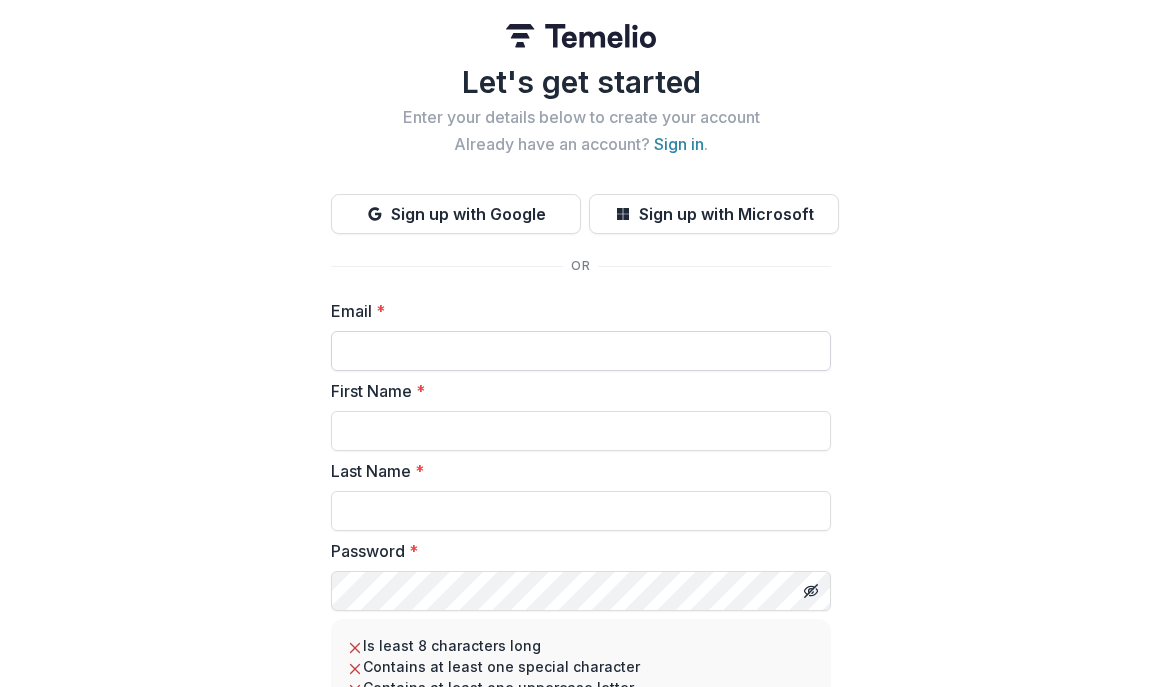 click on "Email *" at bounding box center [581, 351] 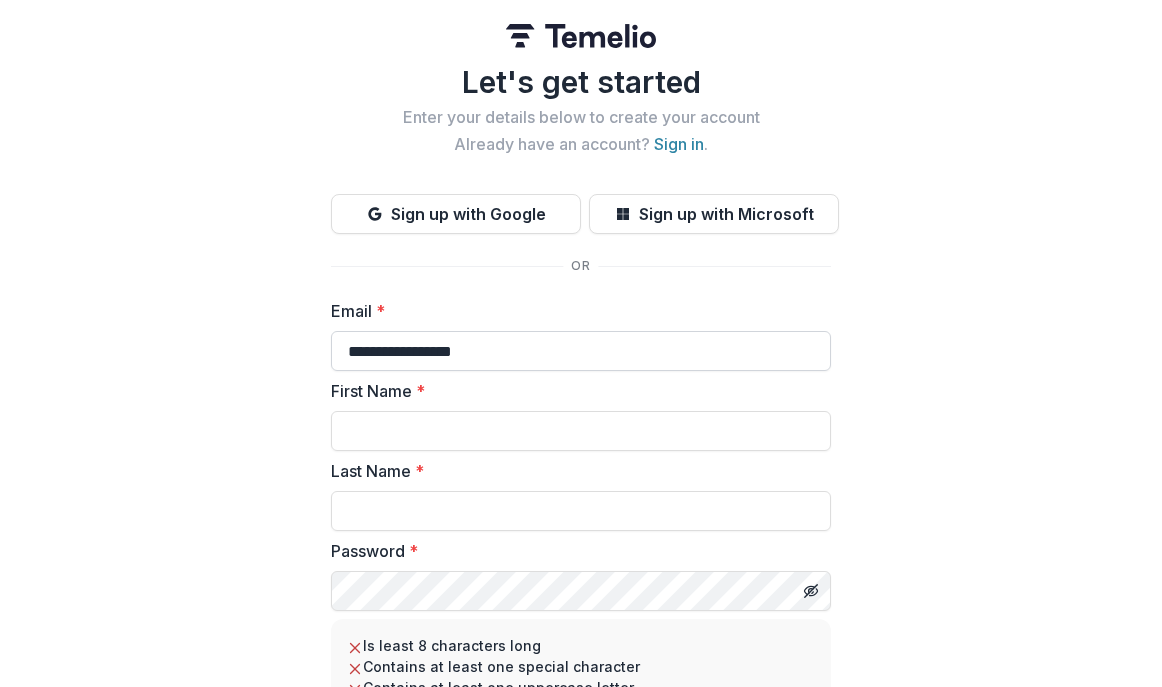 type on "**********" 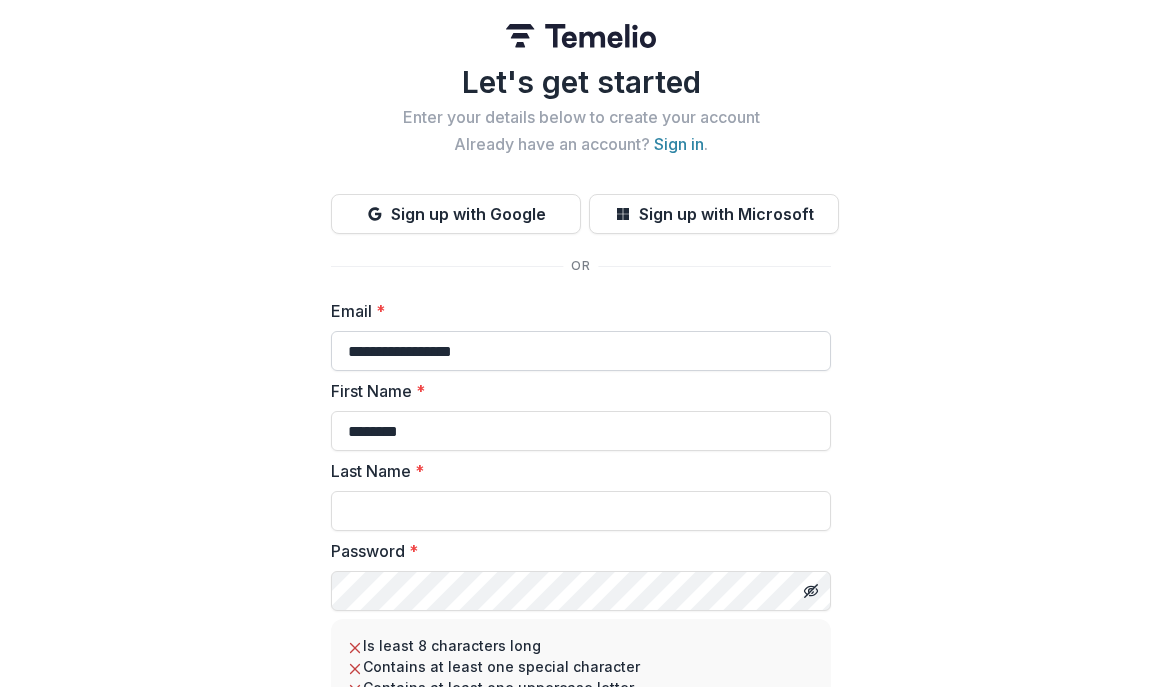 type on "********" 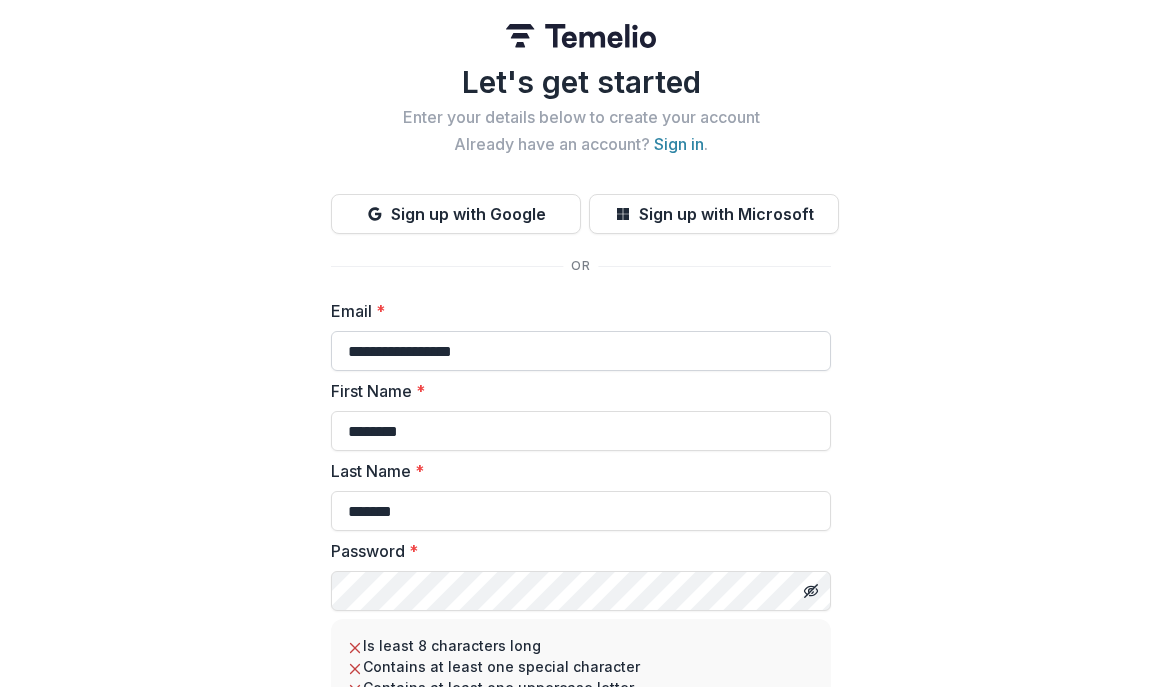 type on "*******" 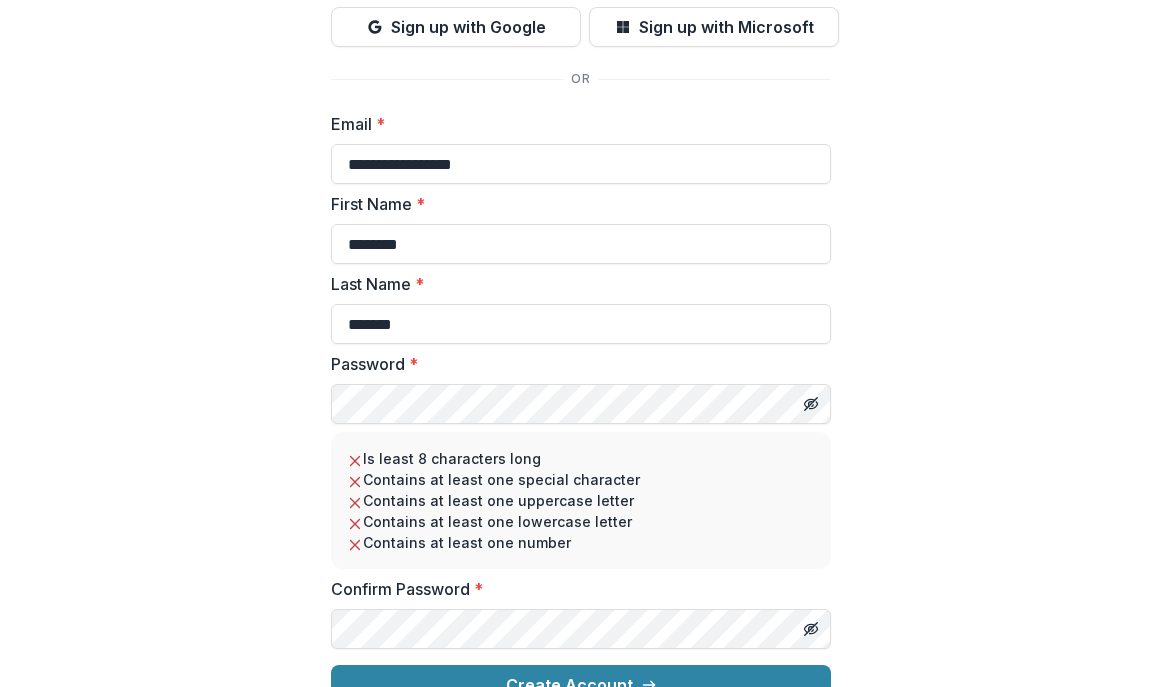 scroll, scrollTop: 221, scrollLeft: 0, axis: vertical 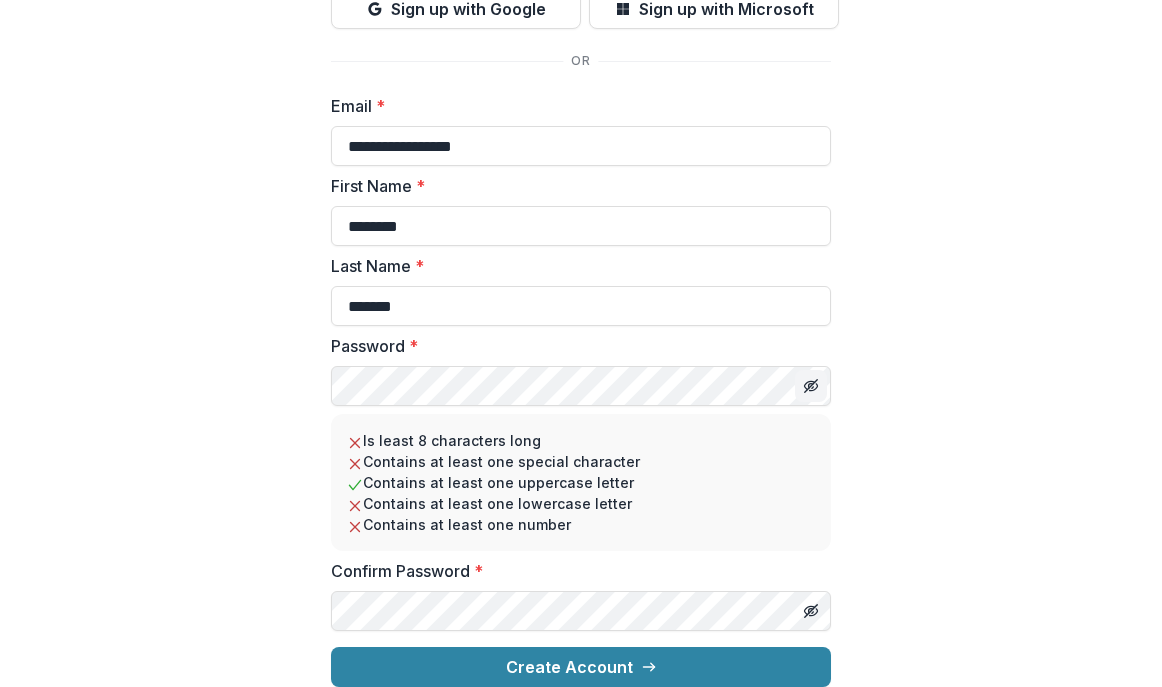click at bounding box center (811, 386) 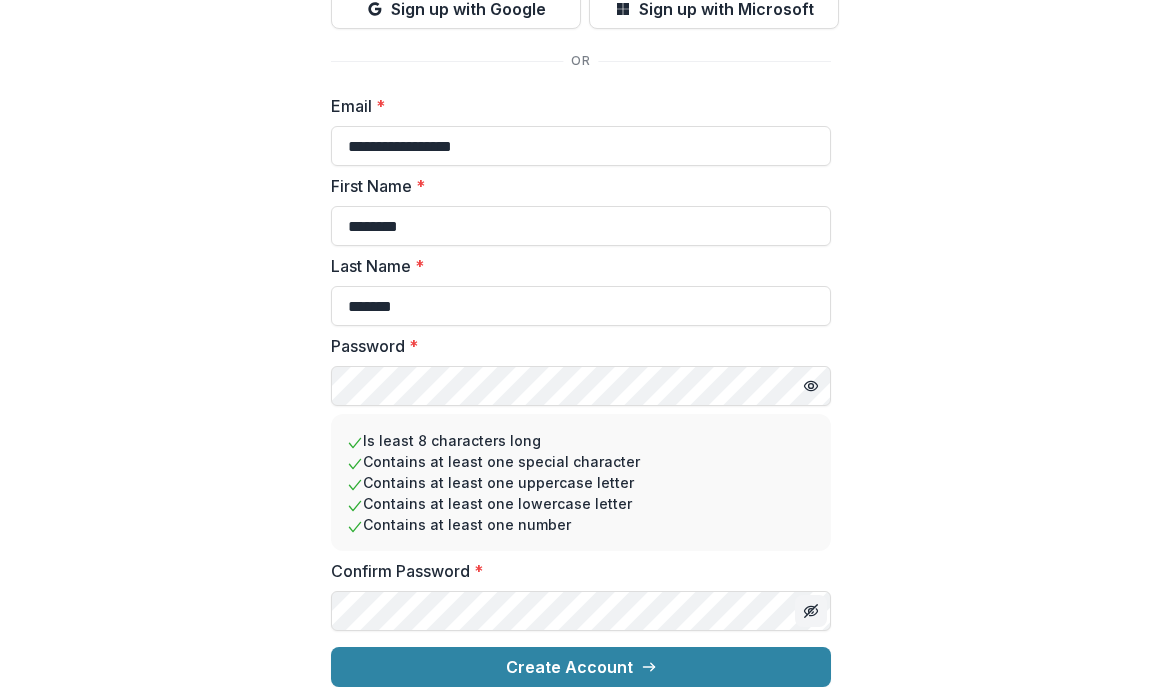click 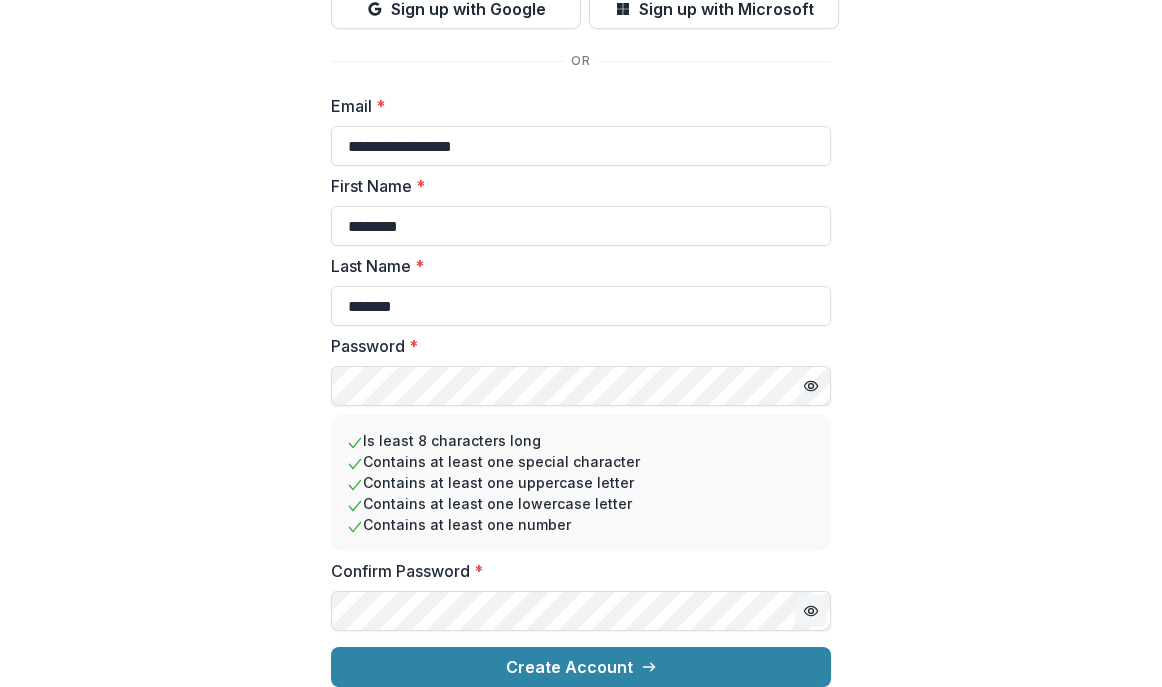 click on "**********" at bounding box center (581, 241) 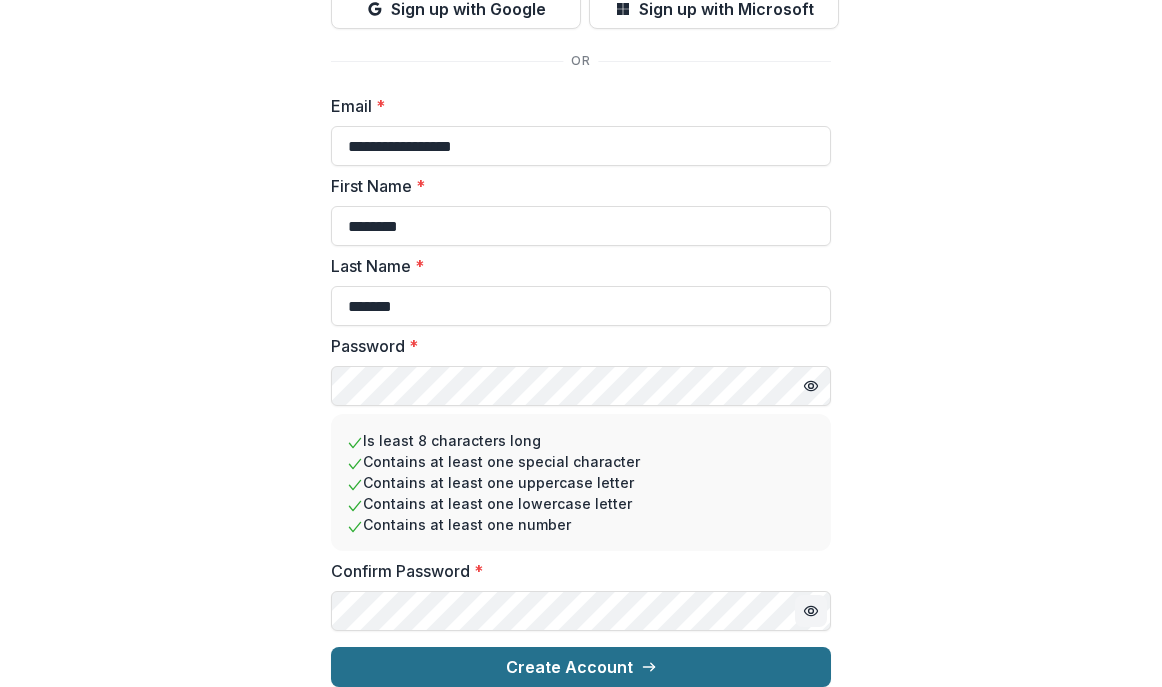 click on "Create Account" at bounding box center [581, 667] 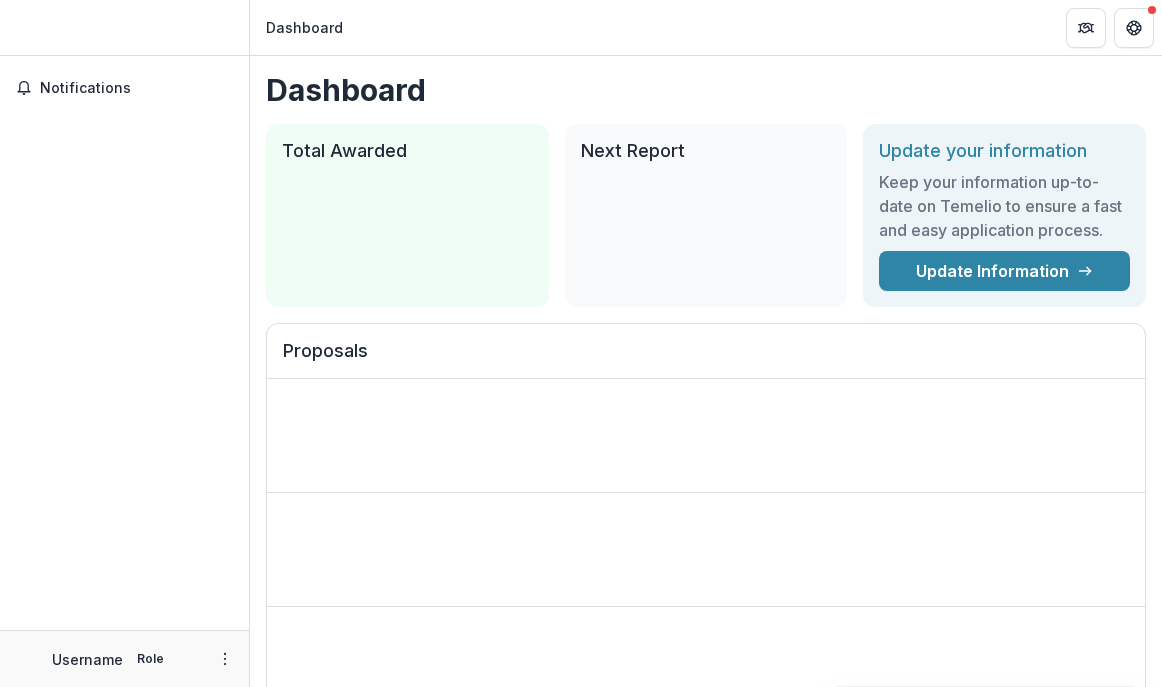 scroll, scrollTop: 0, scrollLeft: 0, axis: both 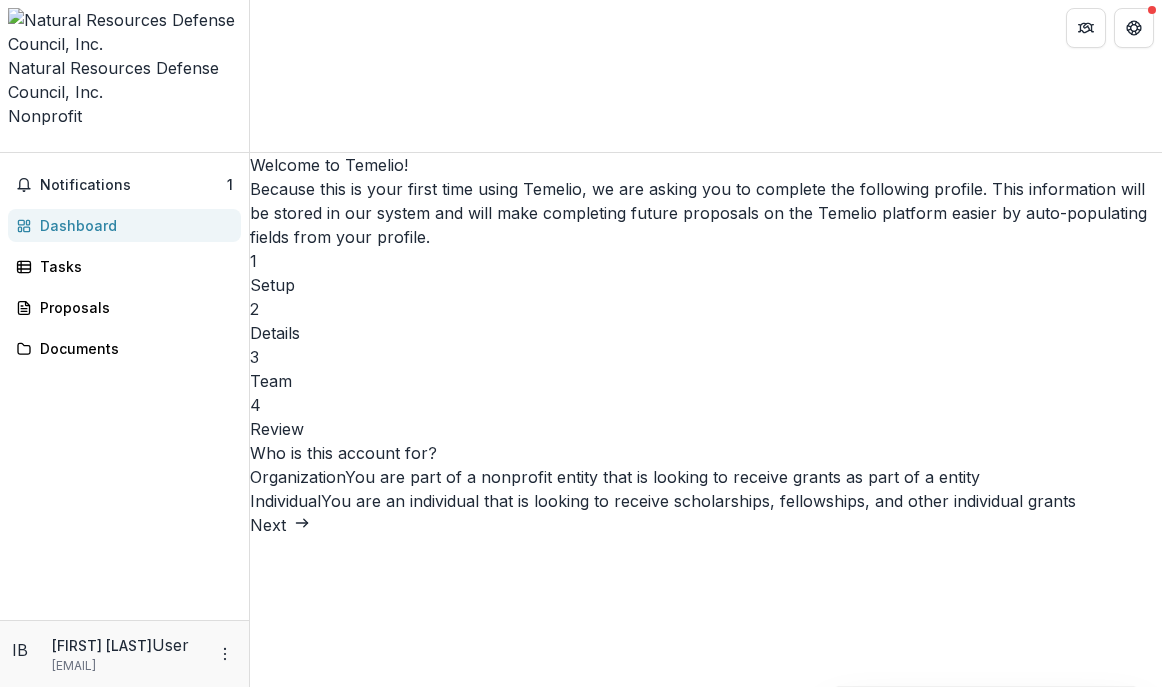 click on "Next" at bounding box center [280, 525] 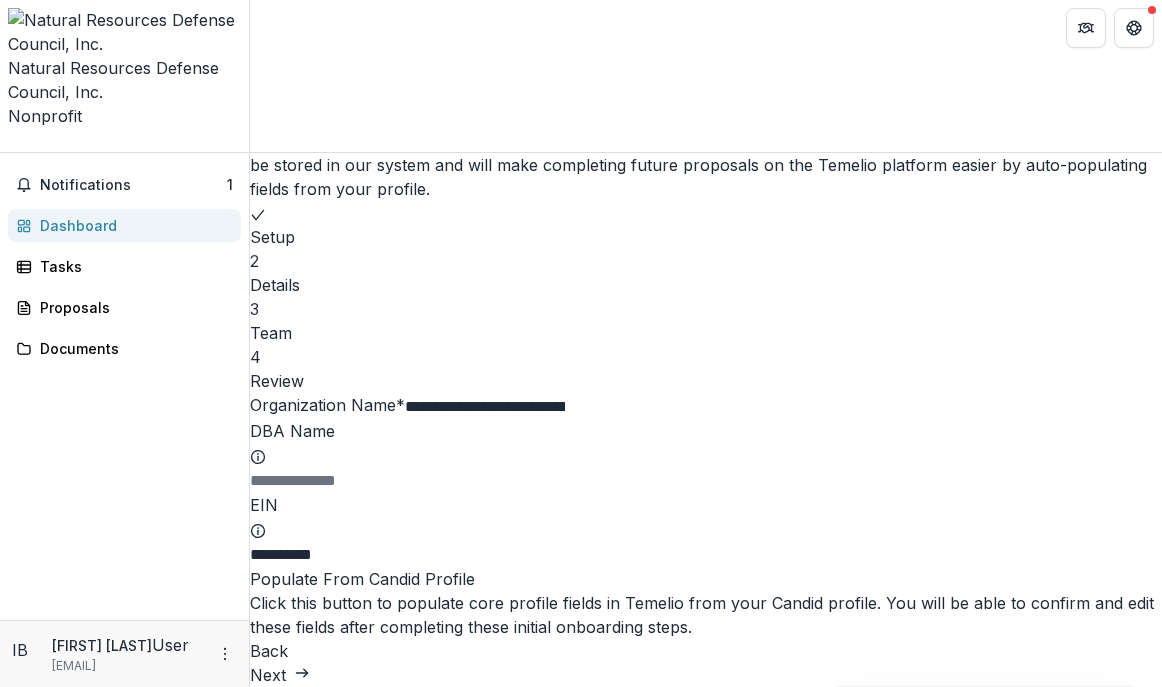 scroll, scrollTop: 100, scrollLeft: 0, axis: vertical 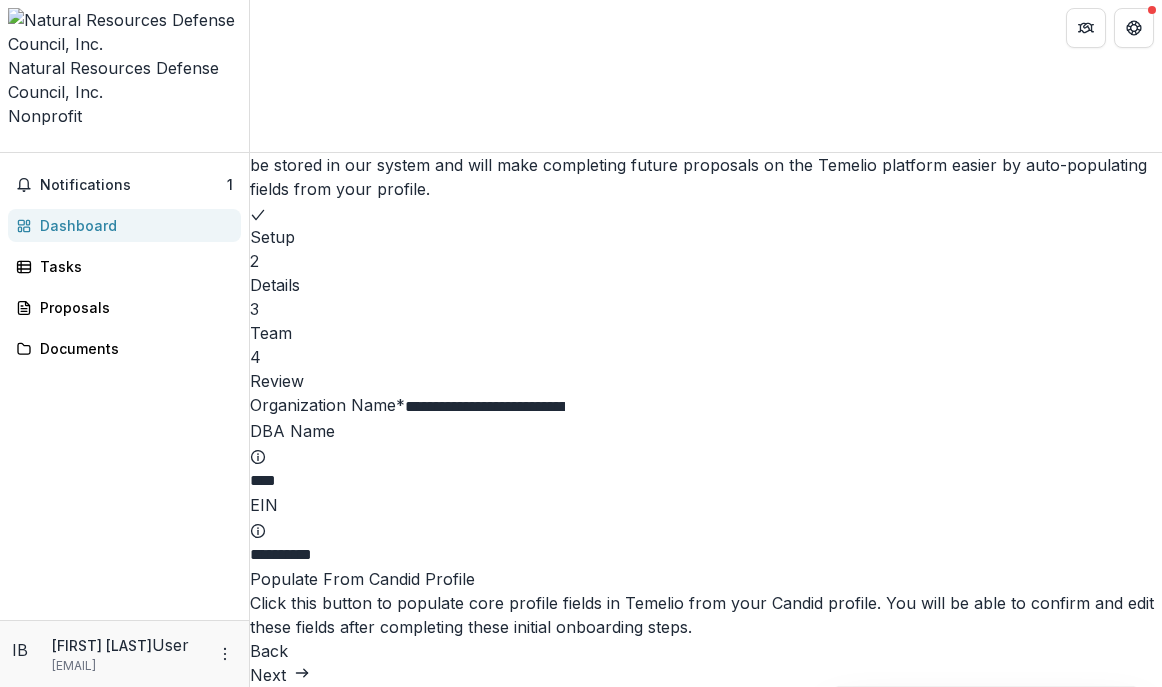 type on "****" 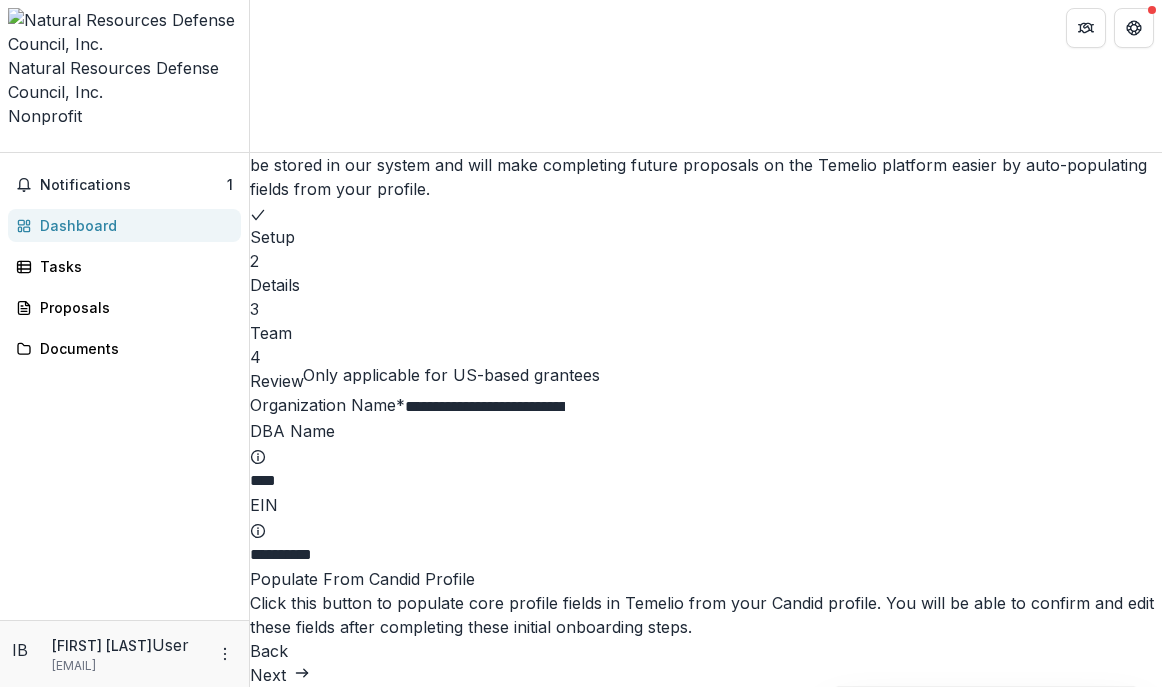 click 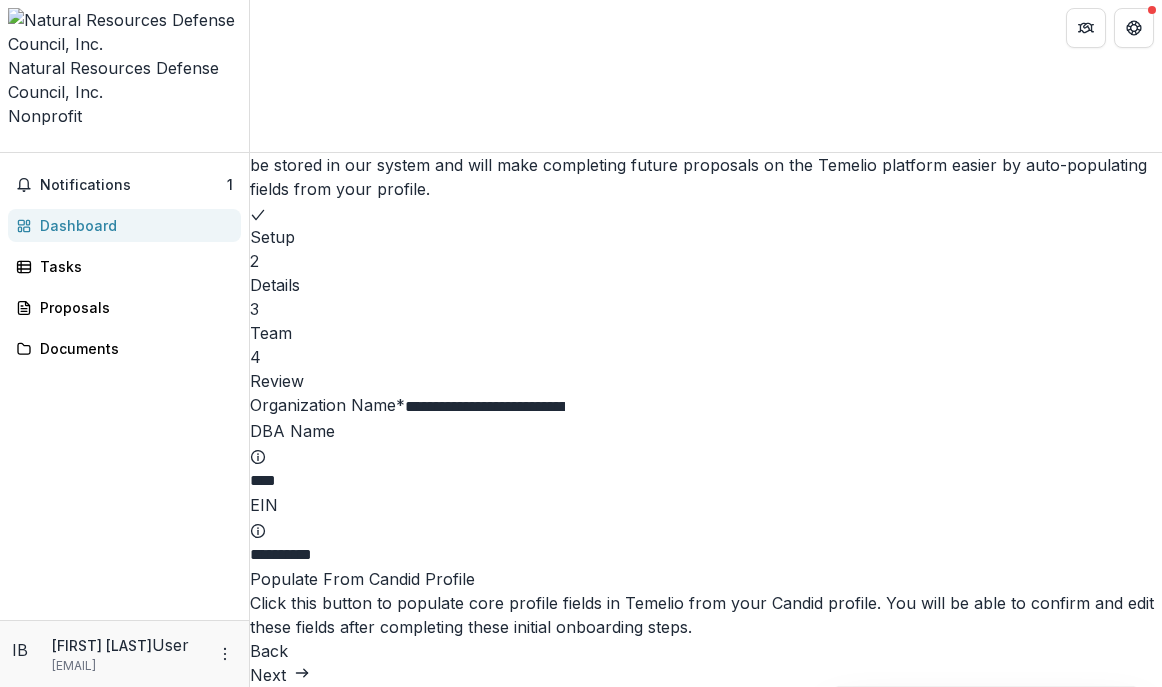 click 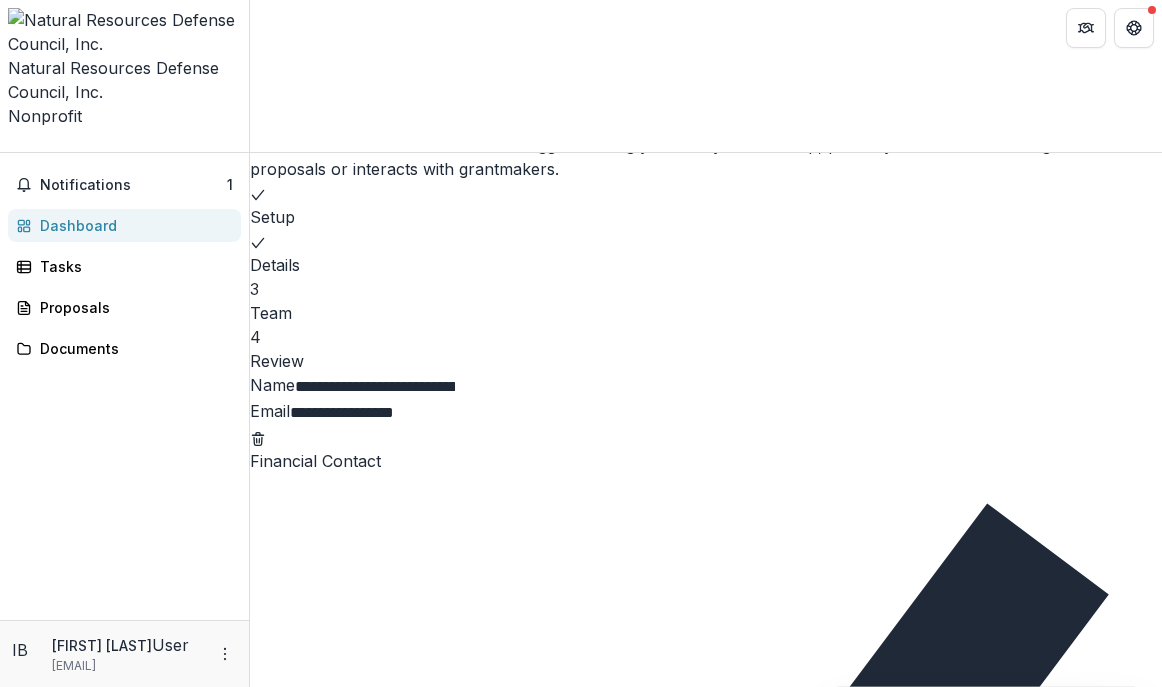 drag, startPoint x: 1024, startPoint y: 636, endPoint x: 1132, endPoint y: 324, distance: 330.1636 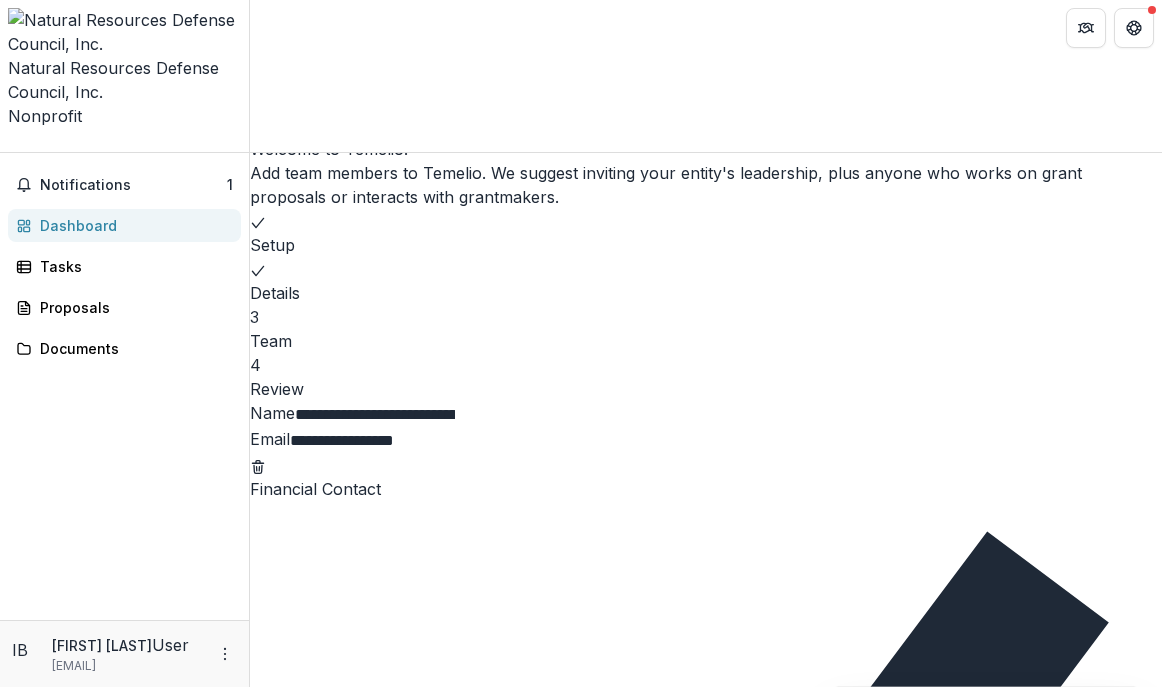 scroll, scrollTop: 0, scrollLeft: 0, axis: both 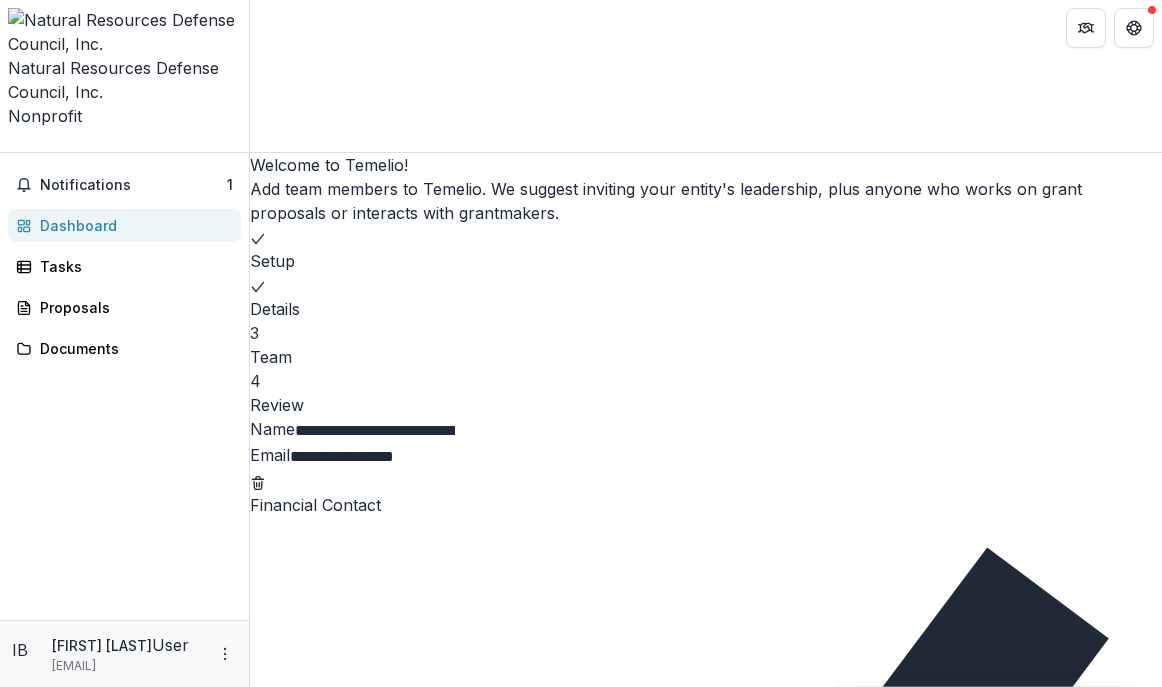 click on "Add Team Member" at bounding box center (335, 1413) 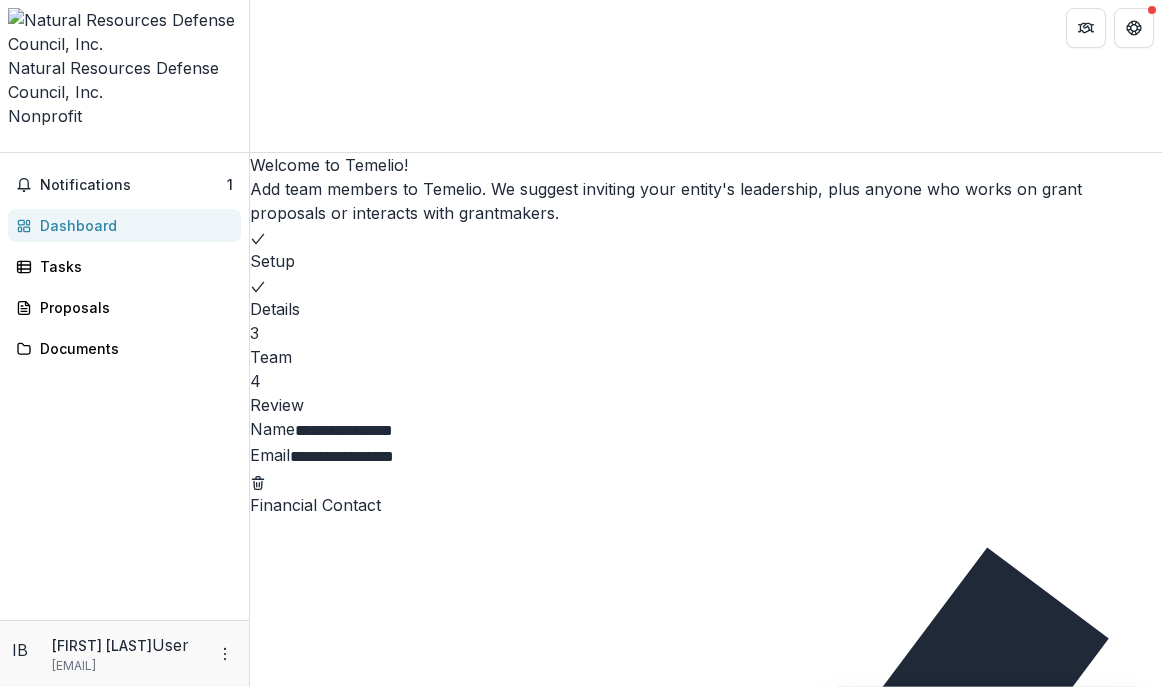 type on "**********" 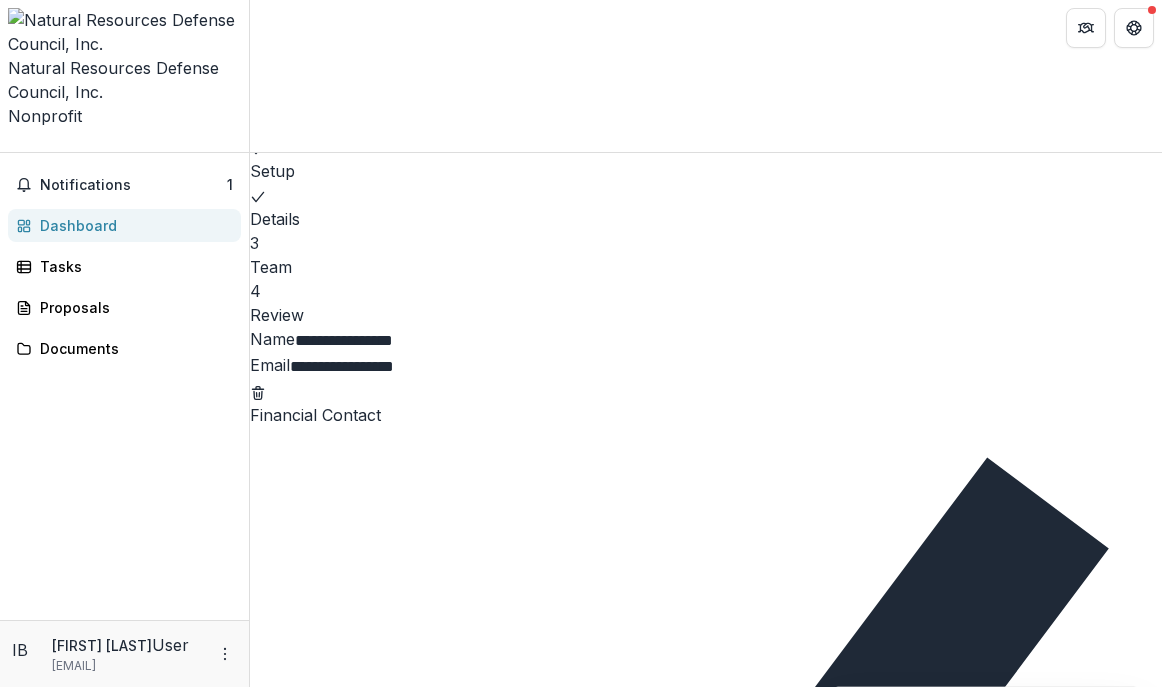 scroll, scrollTop: 166, scrollLeft: 0, axis: vertical 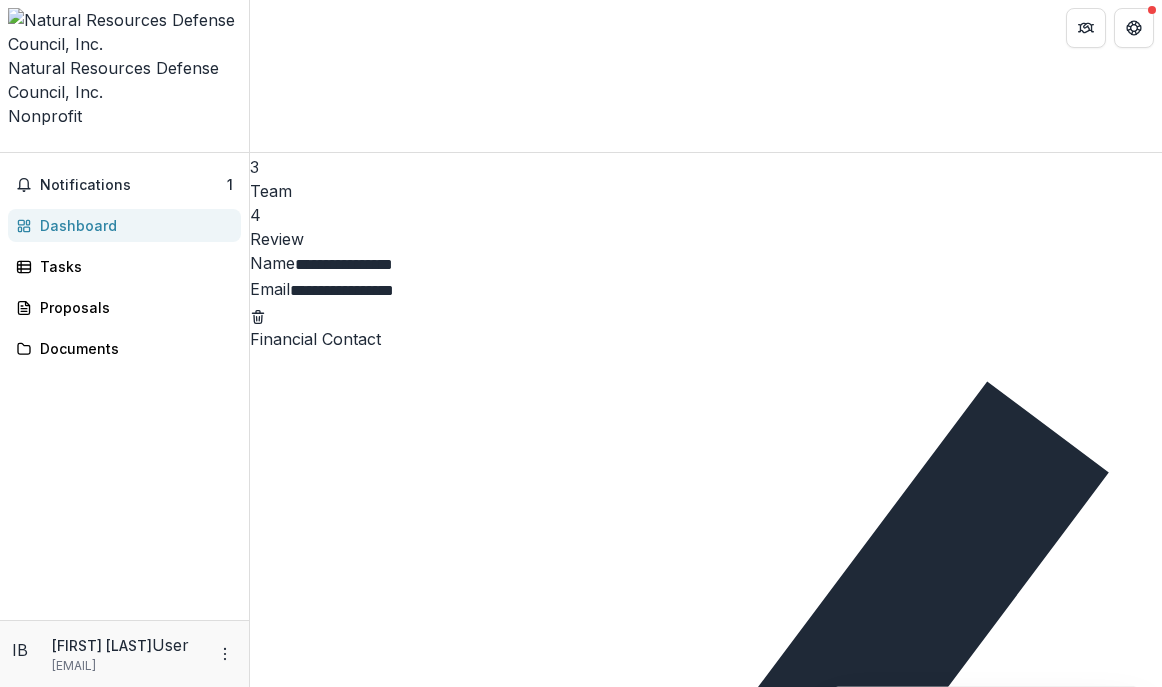 type on "**********" 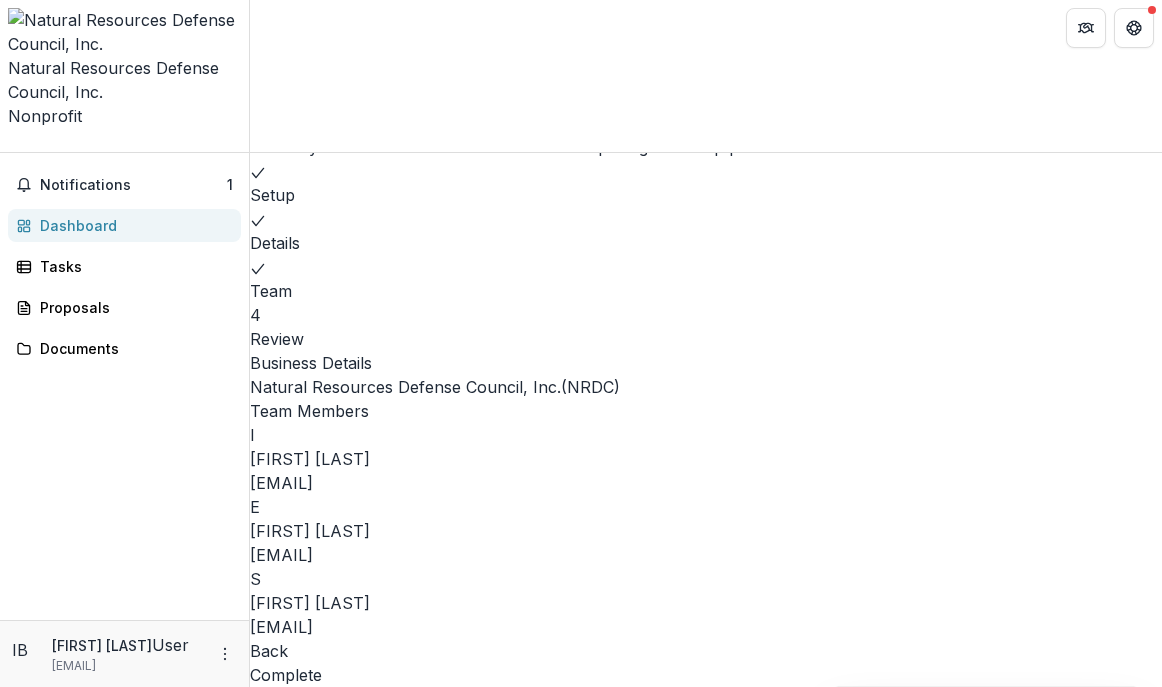scroll, scrollTop: 136, scrollLeft: 0, axis: vertical 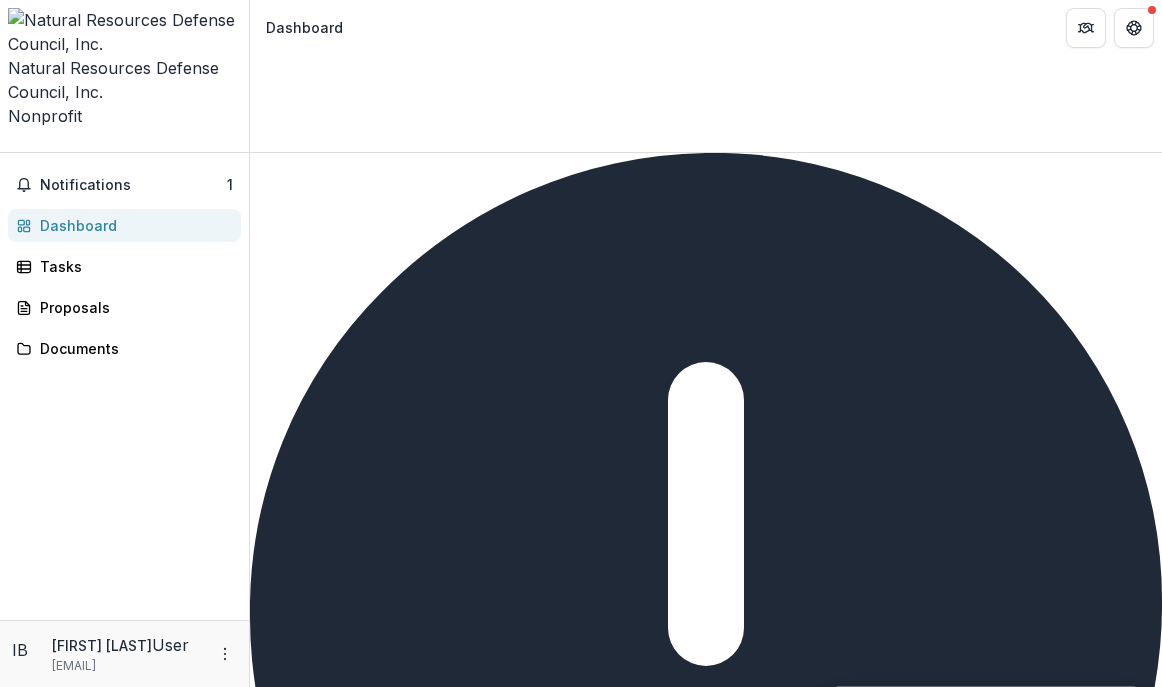 click on "Complete" at bounding box center (298, 1125) 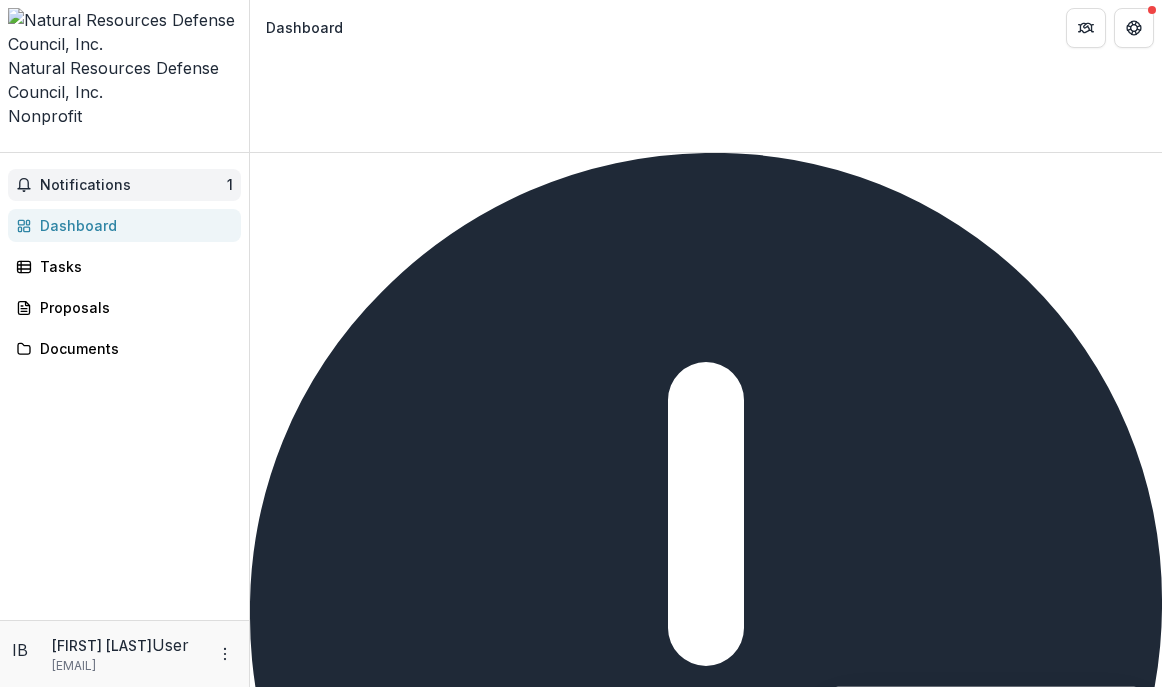 click on "Notifications" at bounding box center [133, 185] 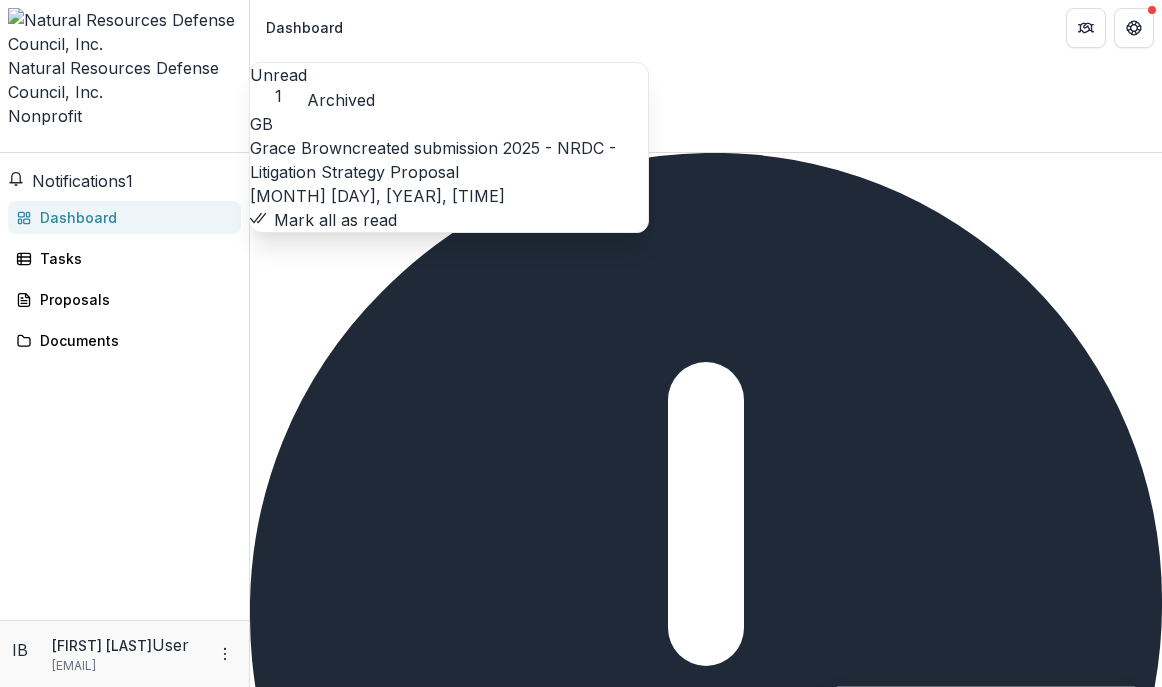 click on "2025 - NRDC - Litigation Strategy Proposal" at bounding box center [433, 160] 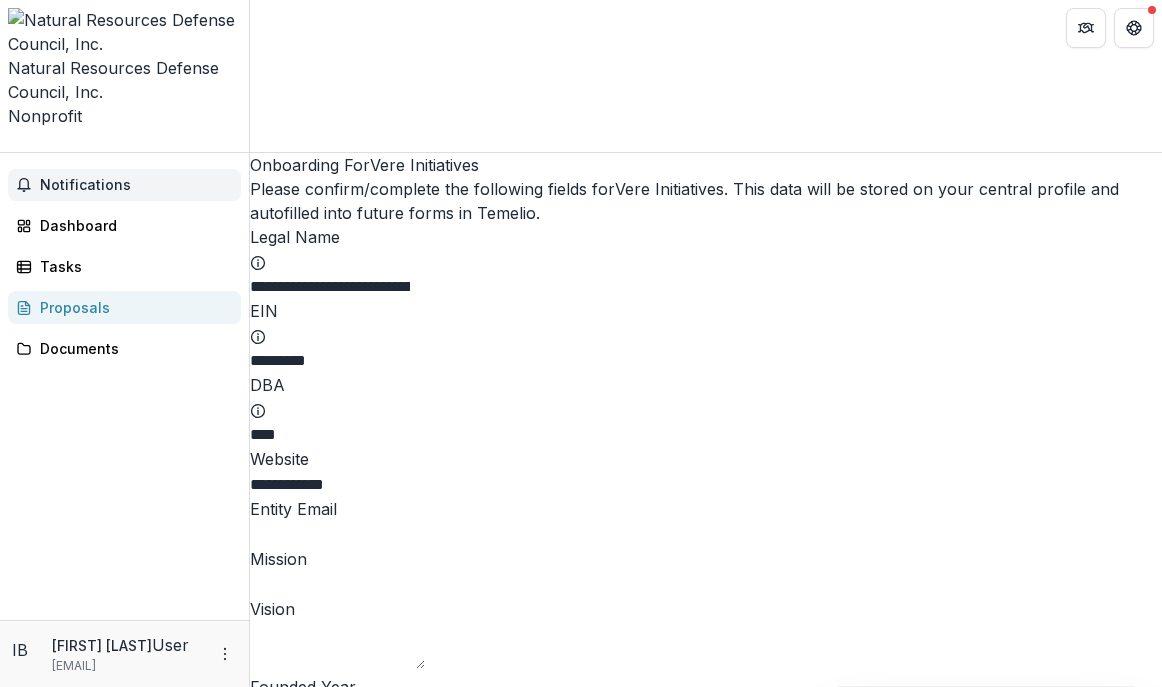 click on "Notifications" at bounding box center [136, 185] 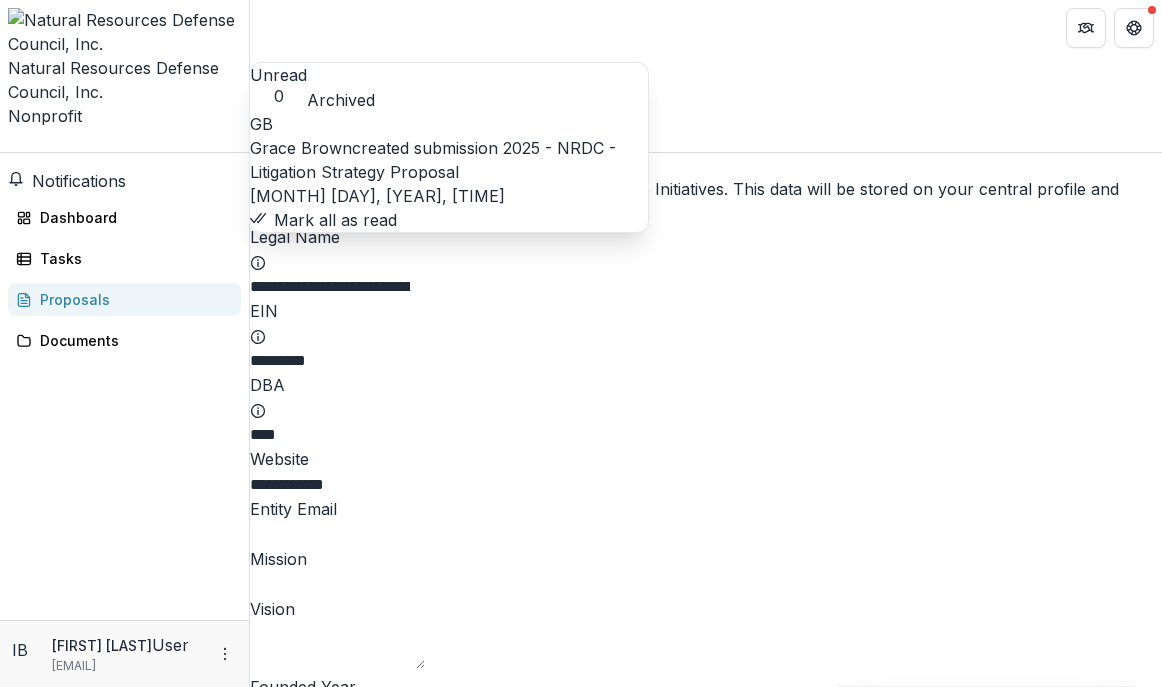 click on "2025 - NRDC - Litigation Strategy Proposal" at bounding box center (433, 160) 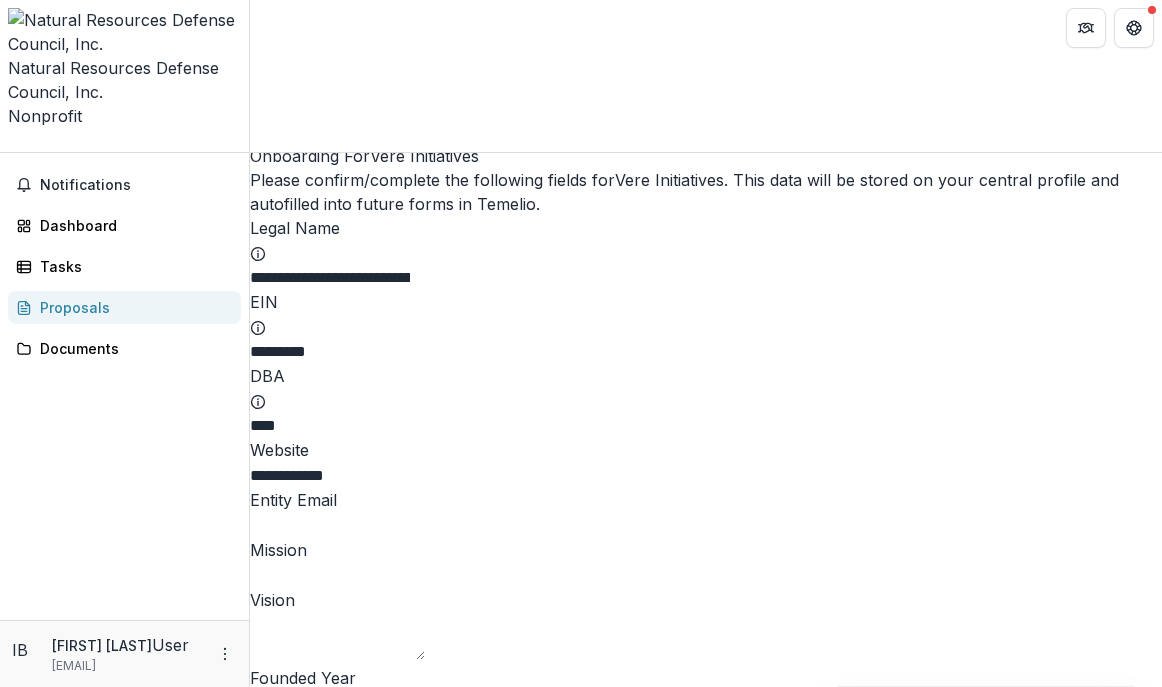 scroll, scrollTop: 0, scrollLeft: 0, axis: both 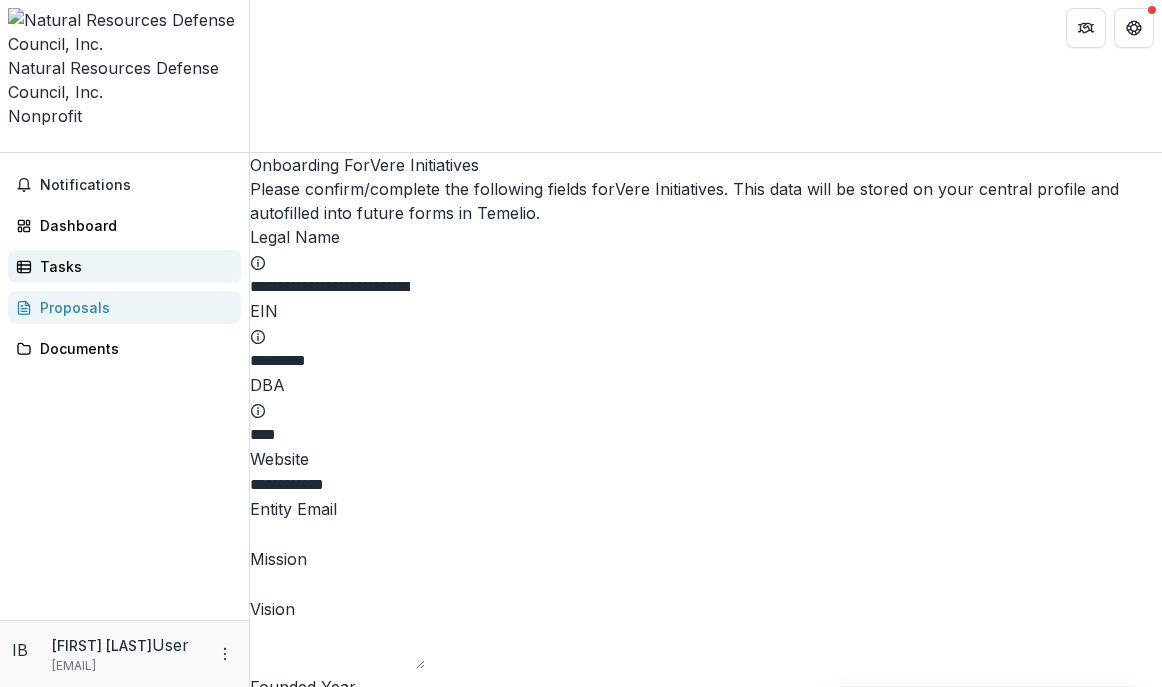 drag, startPoint x: 1138, startPoint y: 17, endPoint x: 75, endPoint y: 168, distance: 1073.6713 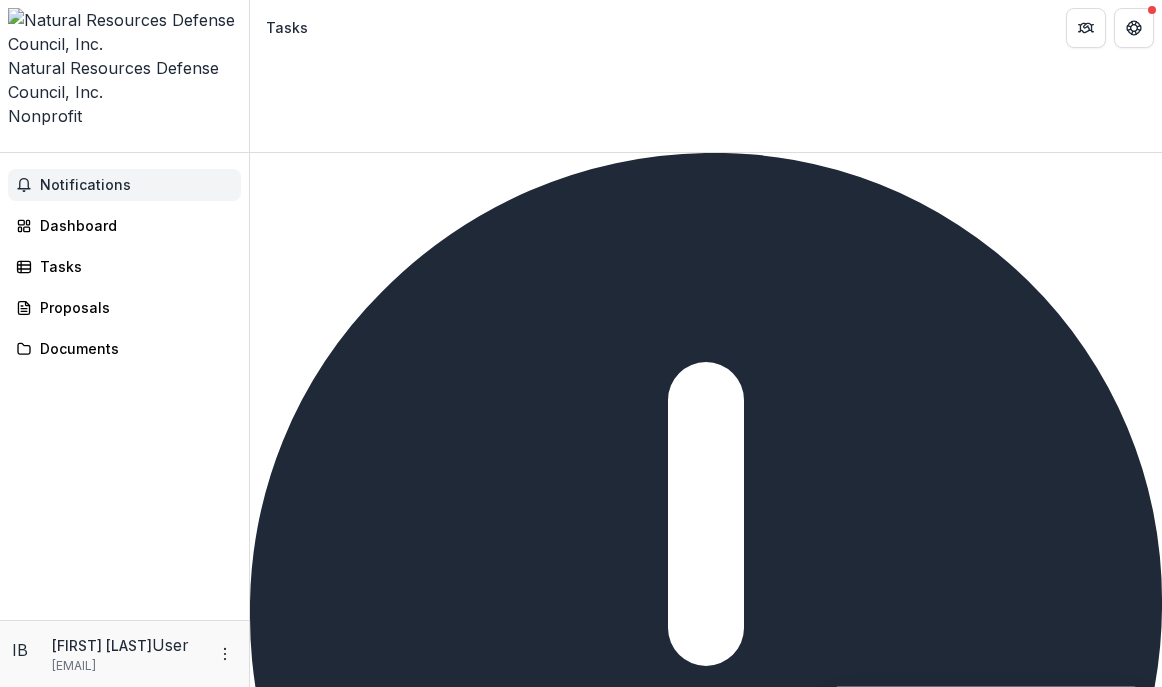 click on "Notifications" at bounding box center (136, 185) 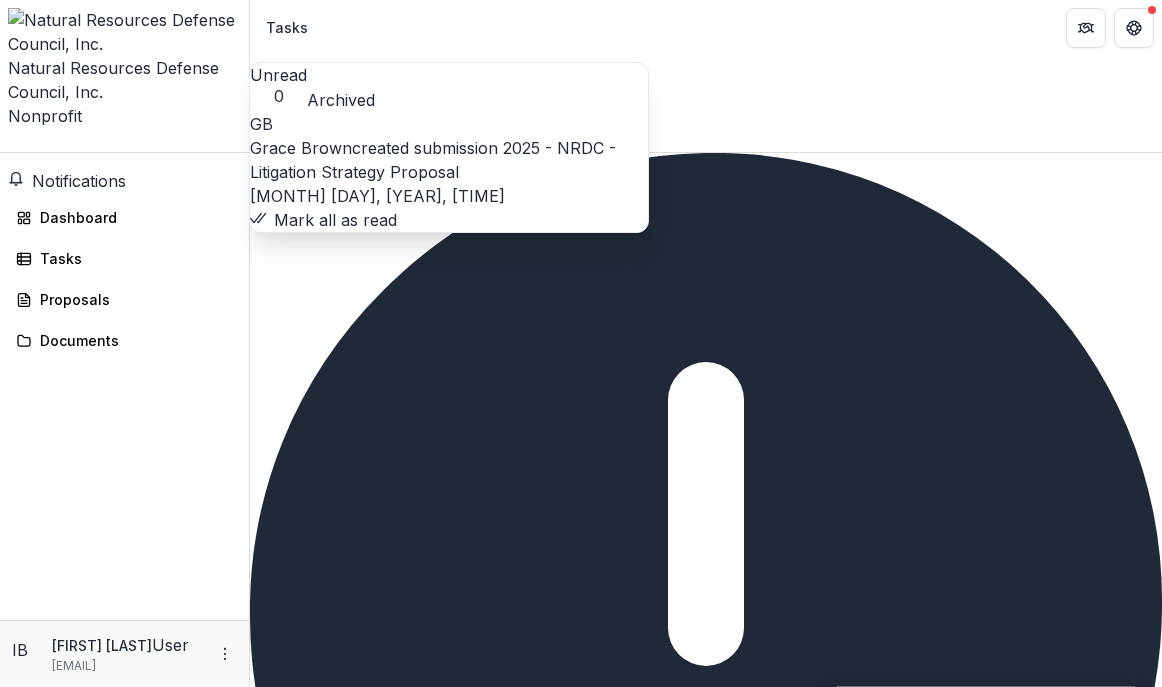 click on "2025 - NRDC - Litigation Strategy Proposal" at bounding box center [433, 160] 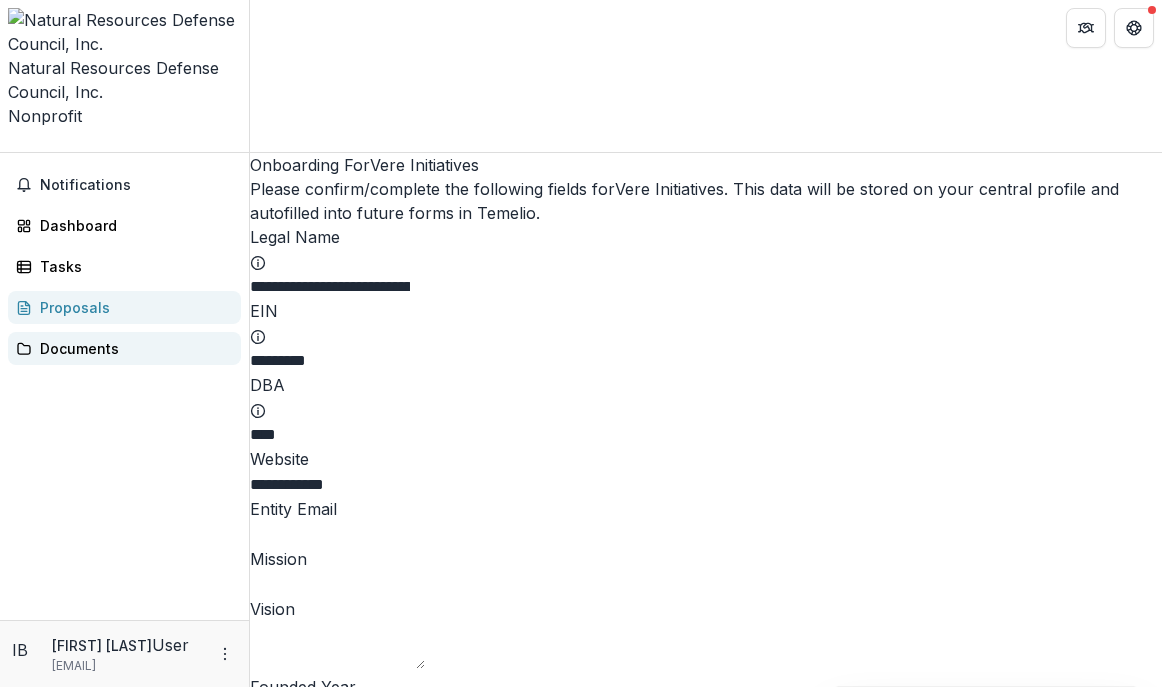 click on "Documents" at bounding box center (132, 348) 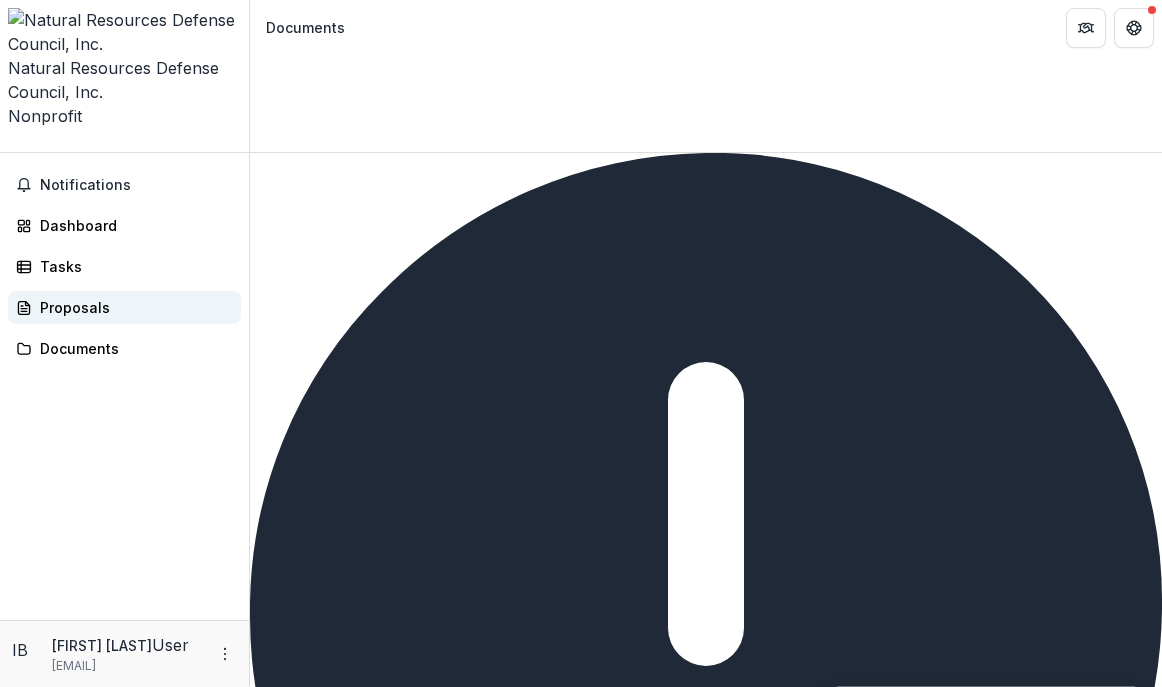 click on "Proposals" at bounding box center [132, 307] 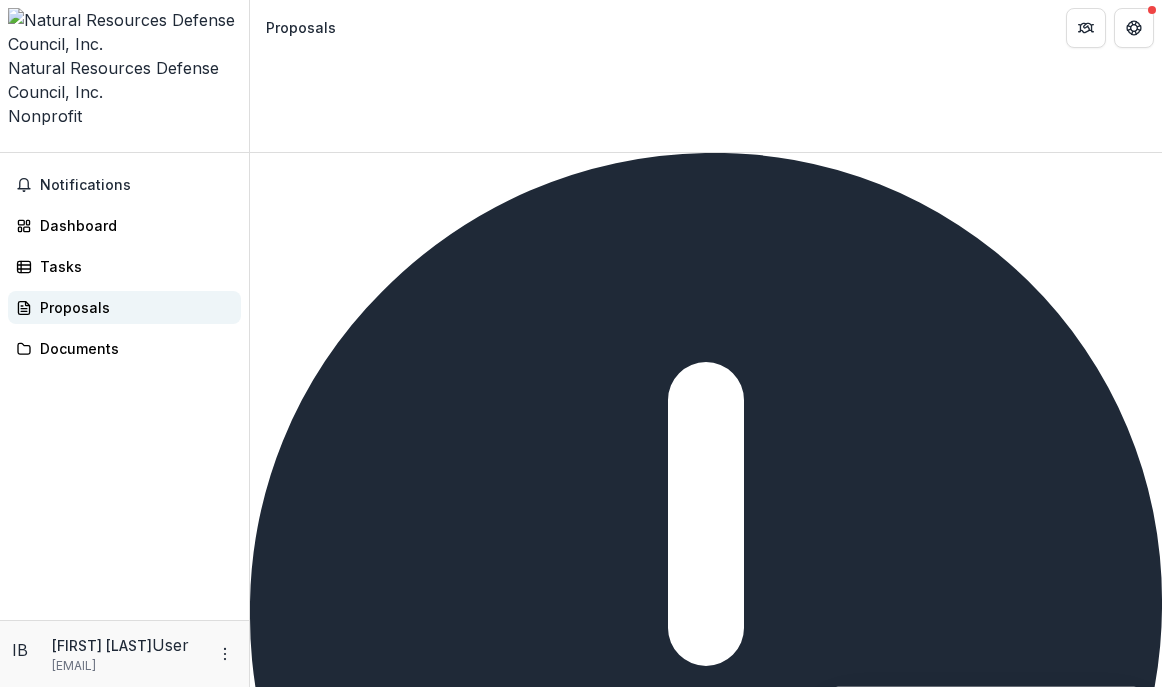 click on "Proposals" at bounding box center [132, 307] 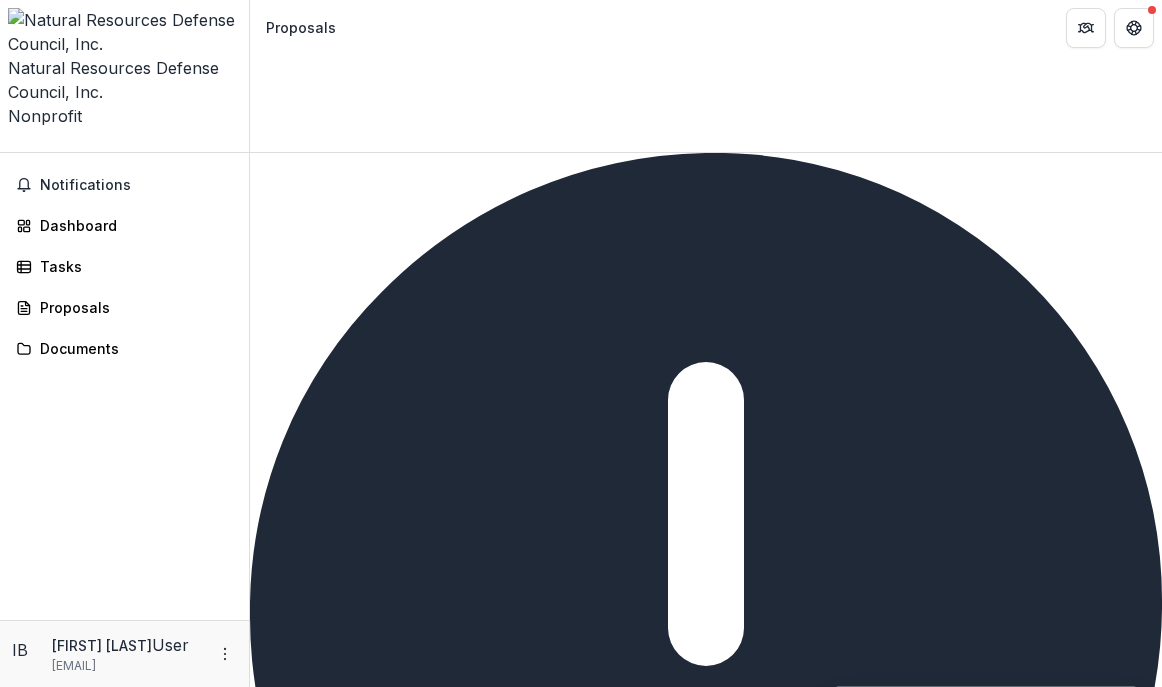 click on "Natural Resources Defense Council, Inc." at bounding box center (124, 80) 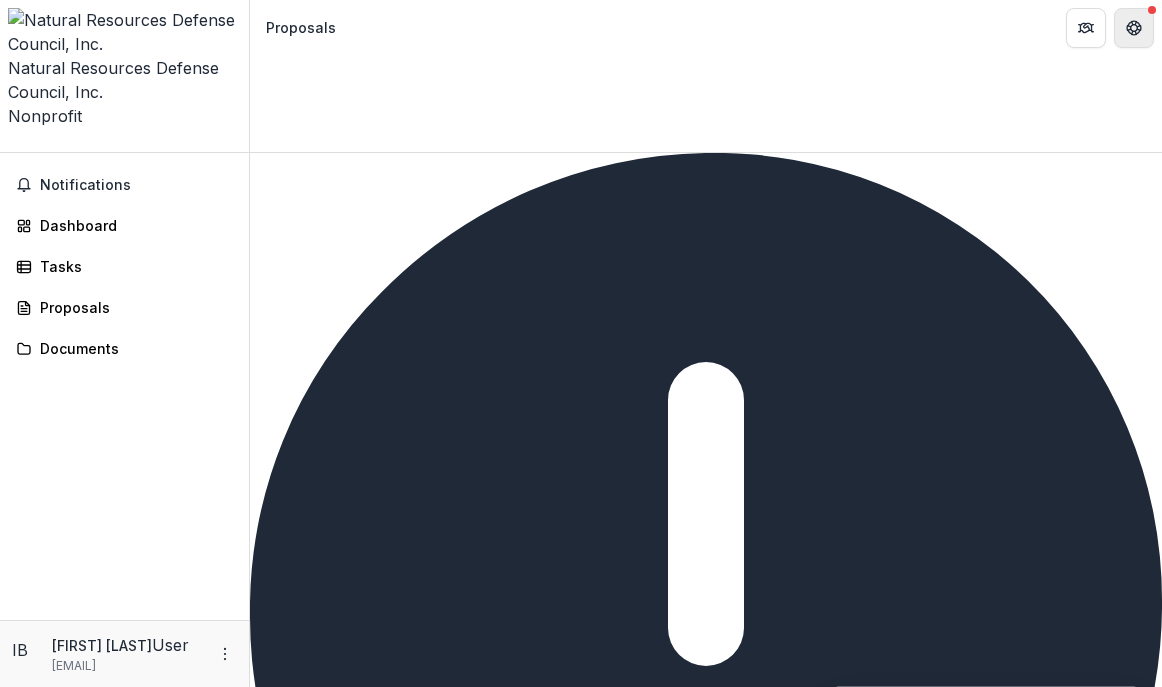 click at bounding box center (1134, 28) 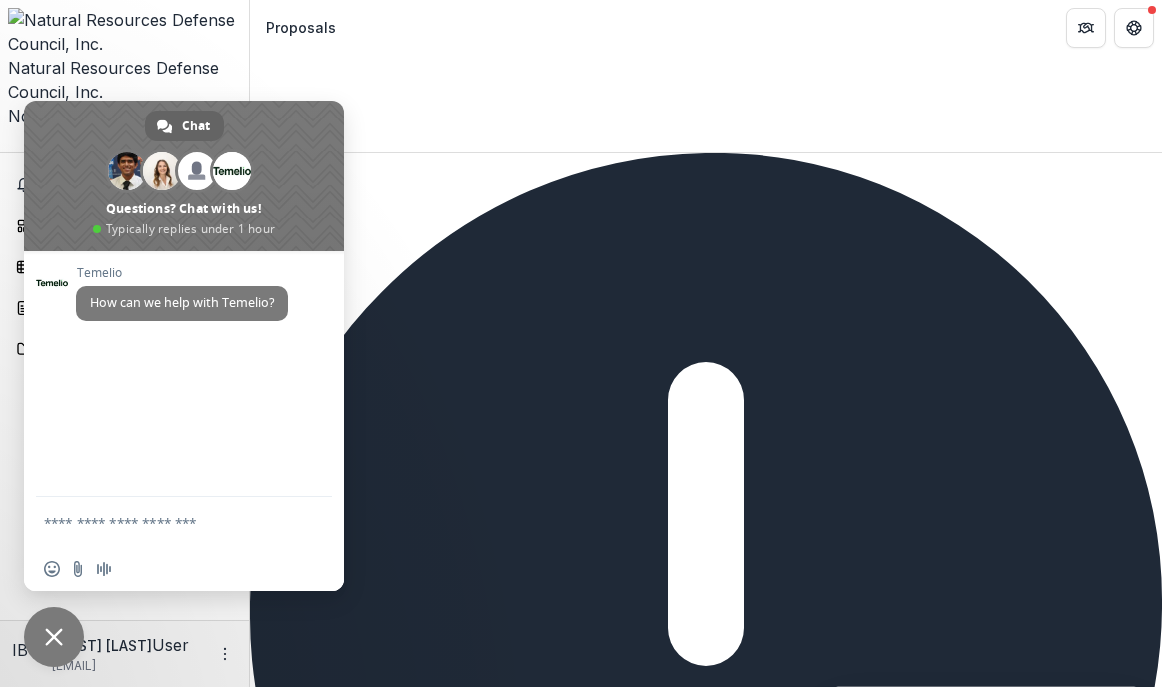 click on "No data available" at bounding box center [706, 1192] 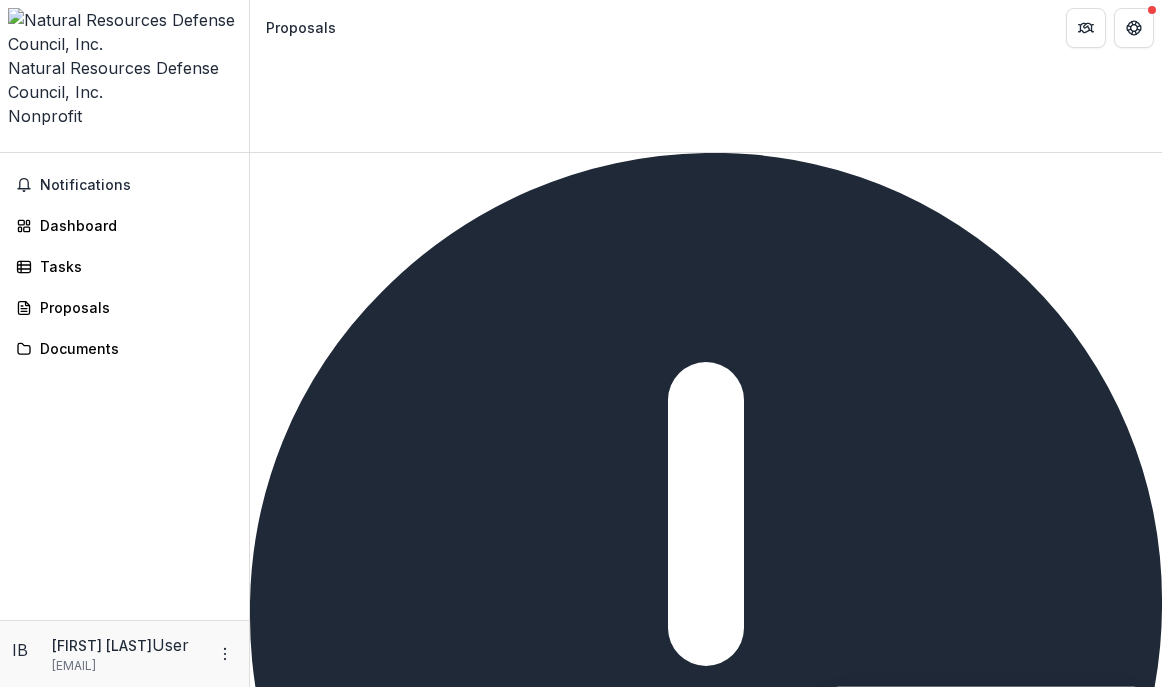 click on "Natural Resources Defense Council, Inc." at bounding box center (124, 80) 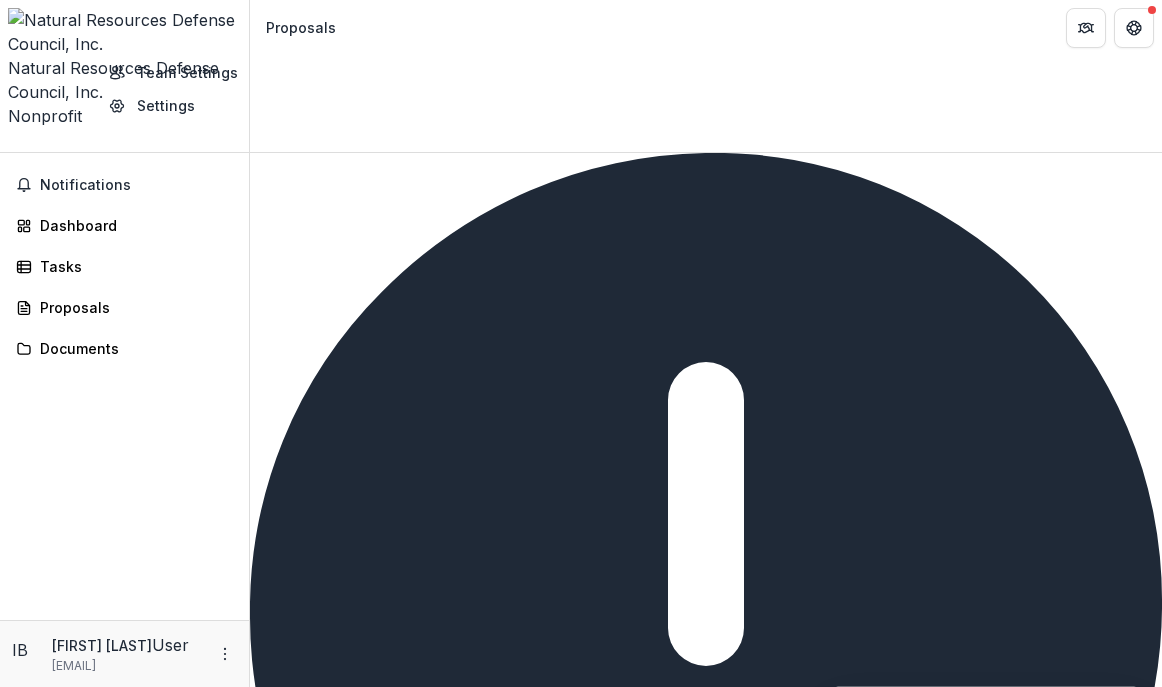 drag, startPoint x: 375, startPoint y: 323, endPoint x: 266, endPoint y: 273, distance: 119.92081 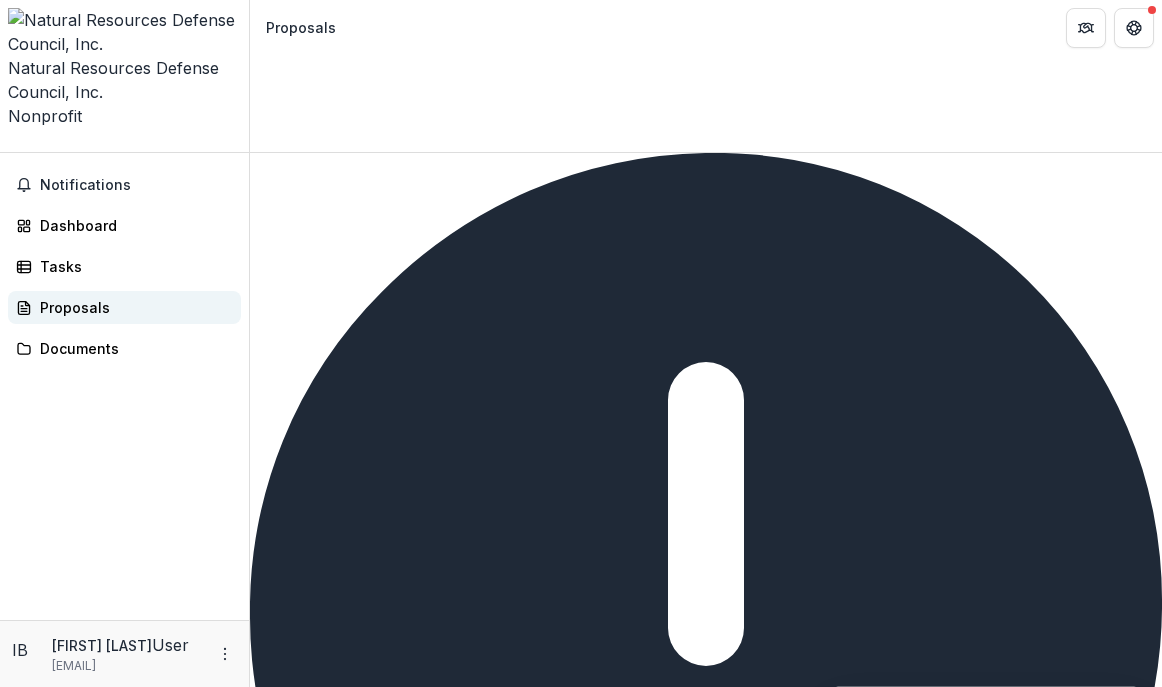 click on "Proposals" at bounding box center [132, 307] 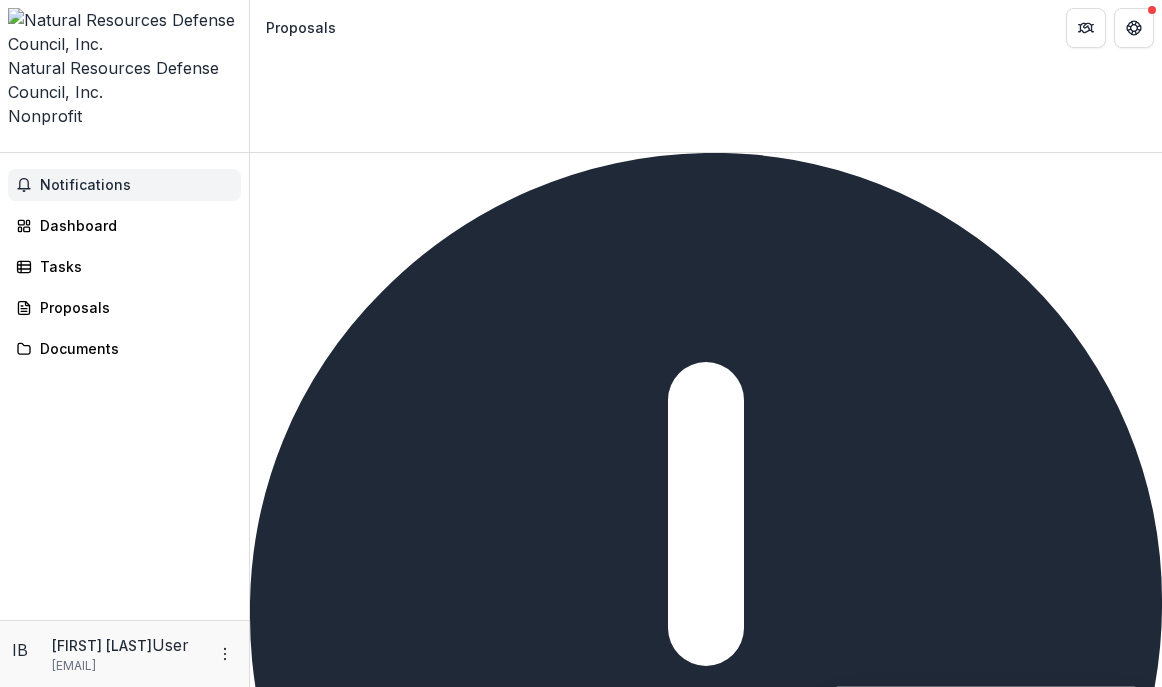 click on "Notifications" at bounding box center (136, 185) 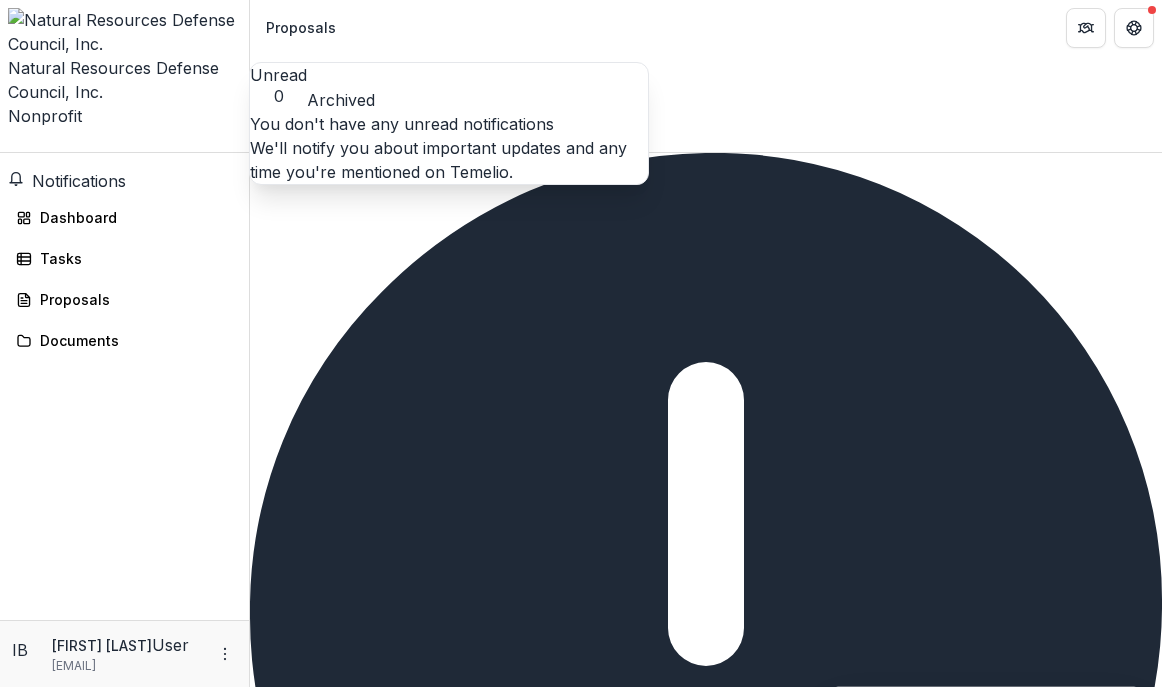 click on "Archived" at bounding box center [341, 100] 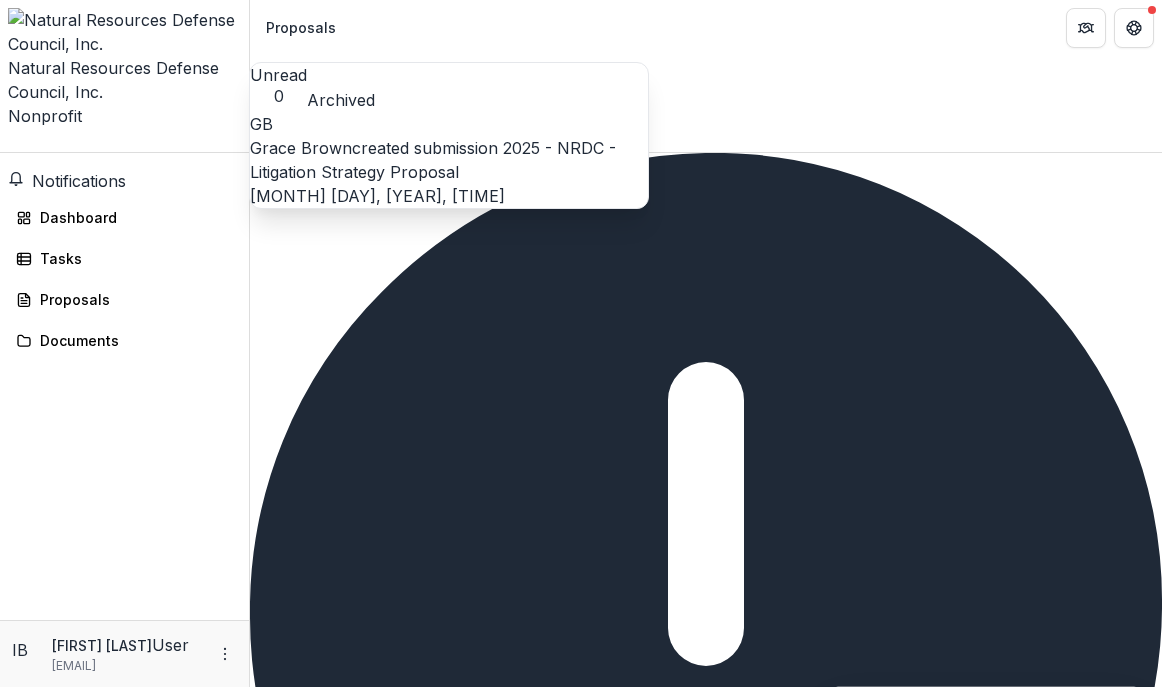 click on "2025 - NRDC - Litigation Strategy Proposal" at bounding box center [433, 160] 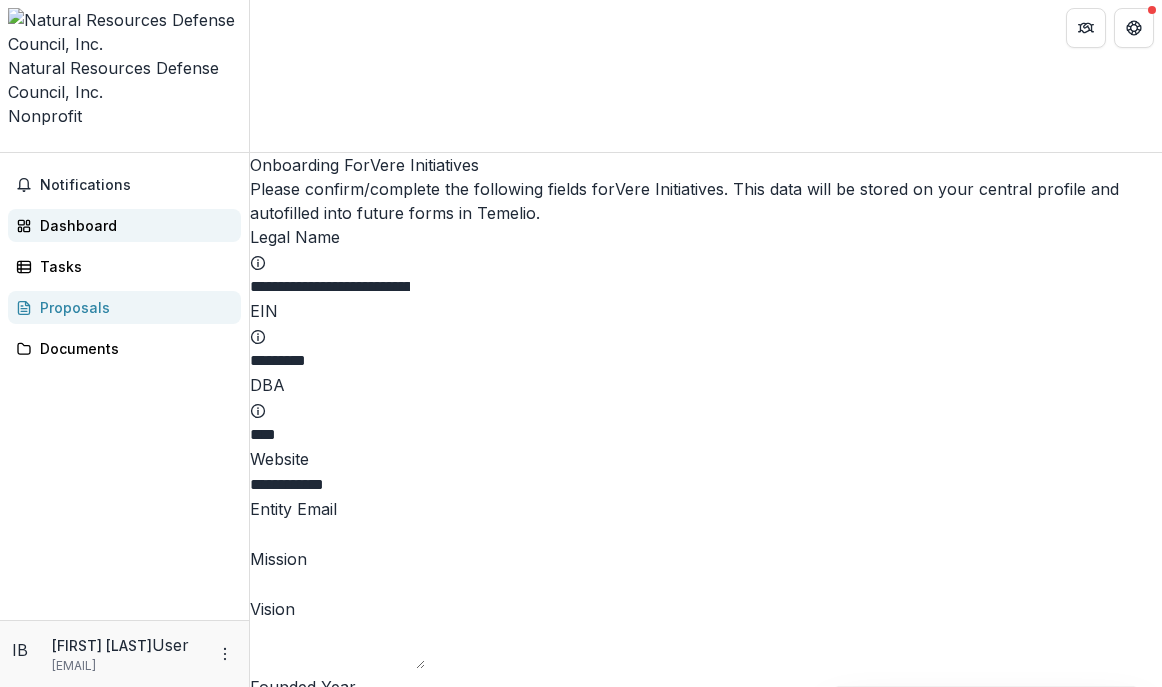 click on "Dashboard" at bounding box center (132, 225) 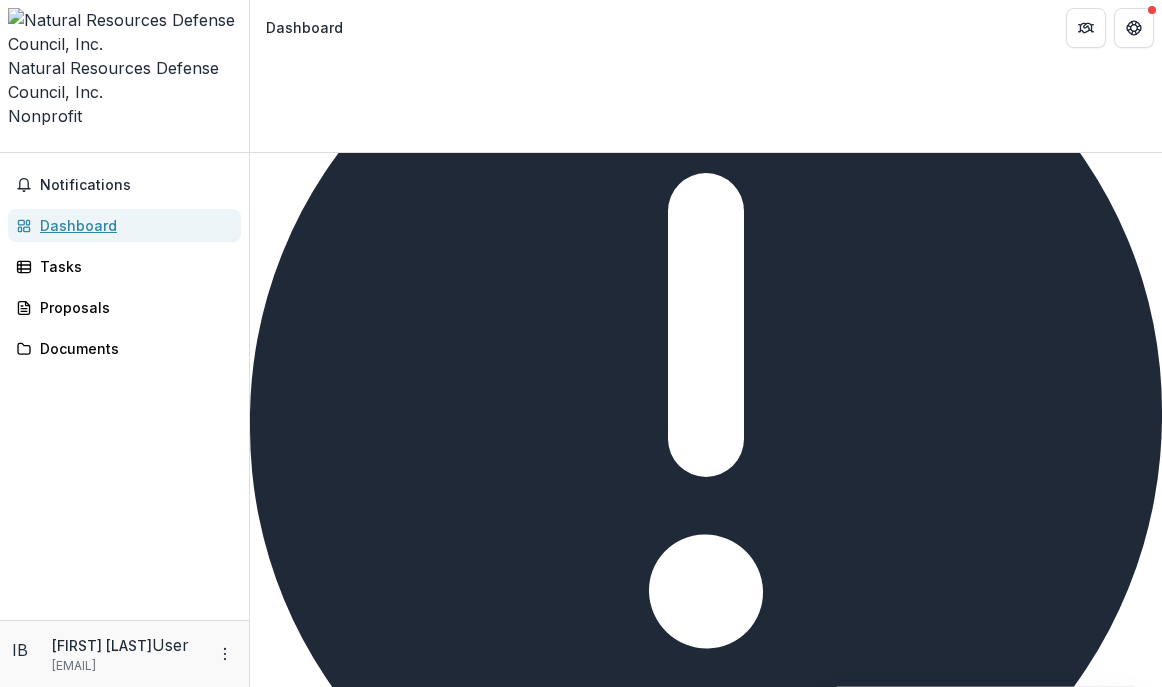 scroll, scrollTop: 0, scrollLeft: 0, axis: both 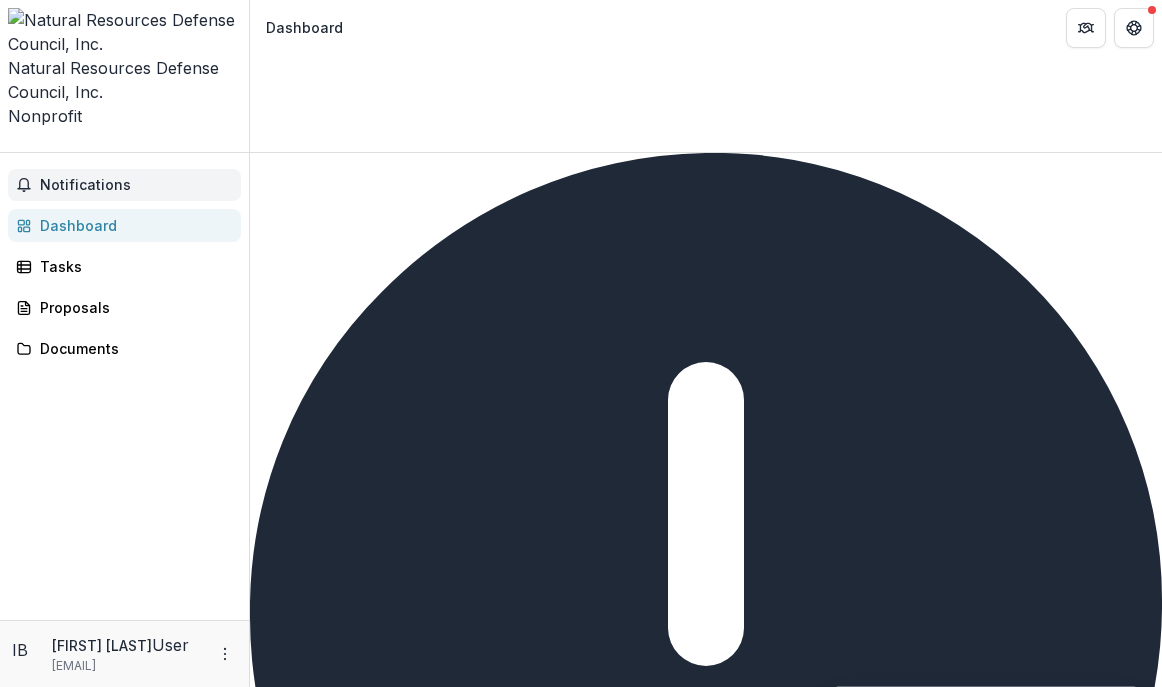 click on "Notifications" at bounding box center (124, 185) 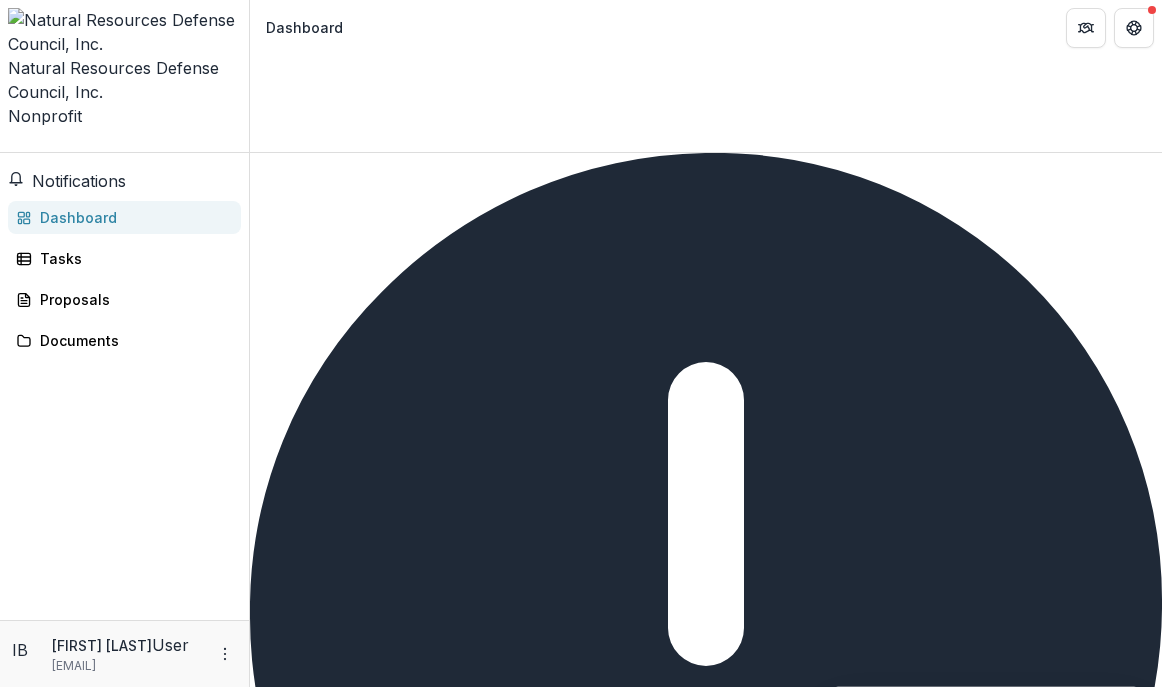 click on "Dashboard" at bounding box center (706, 1171) 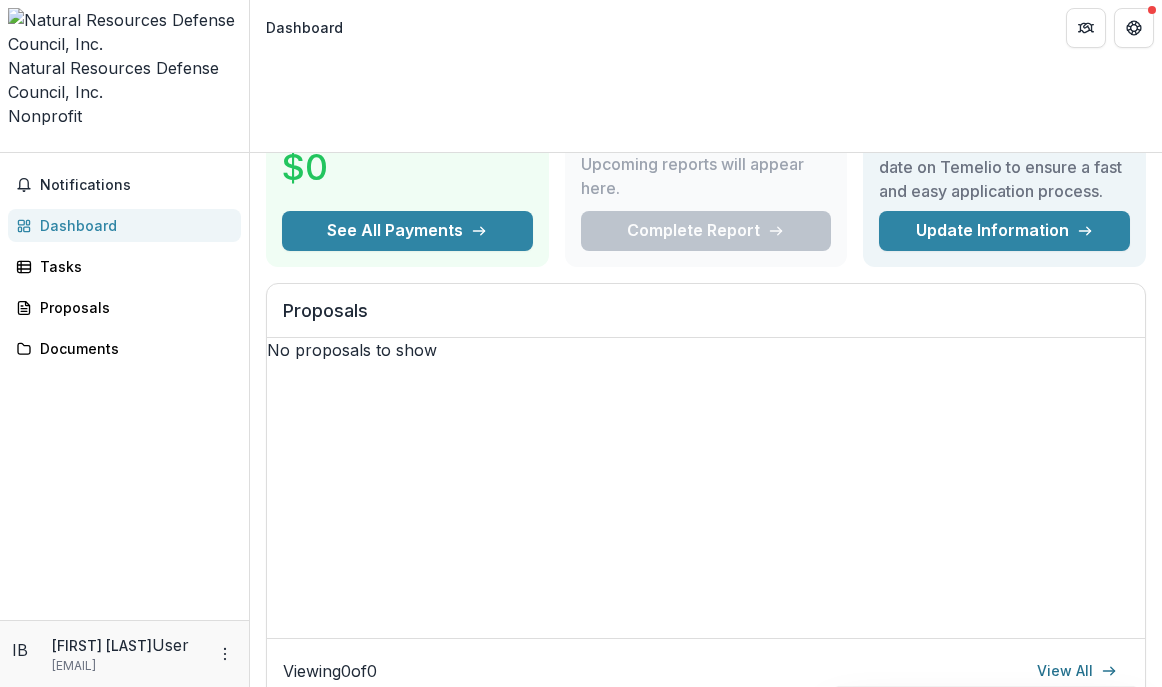 scroll, scrollTop: 1129, scrollLeft: 0, axis: vertical 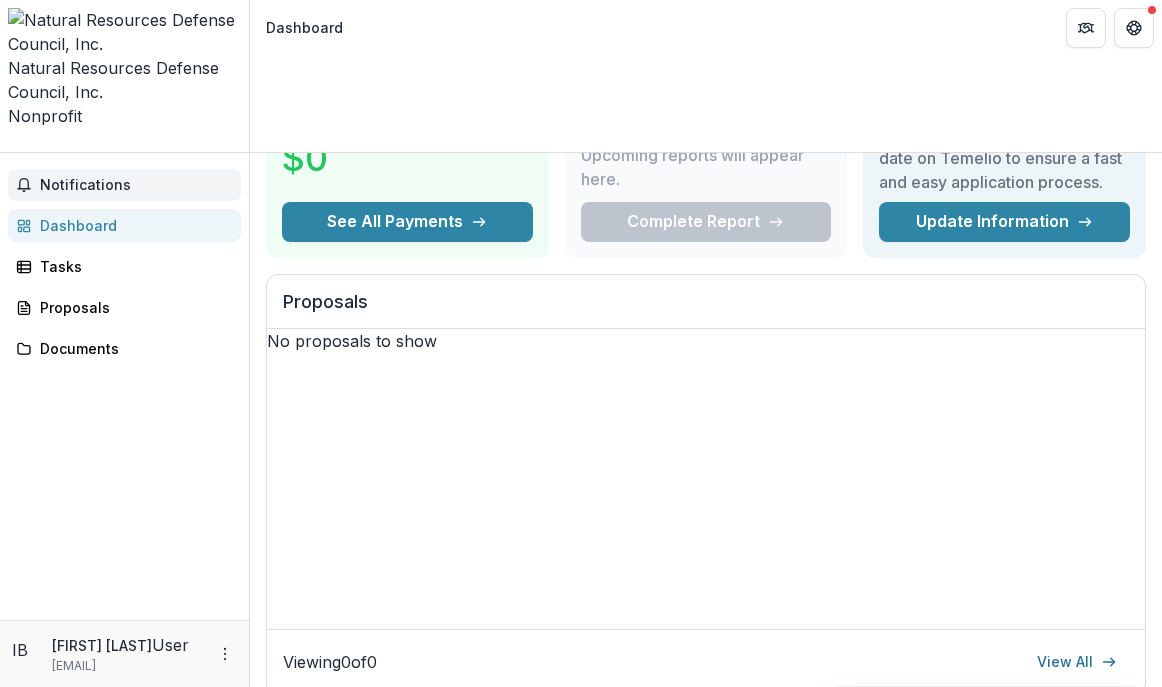 click on "Notifications" at bounding box center [124, 185] 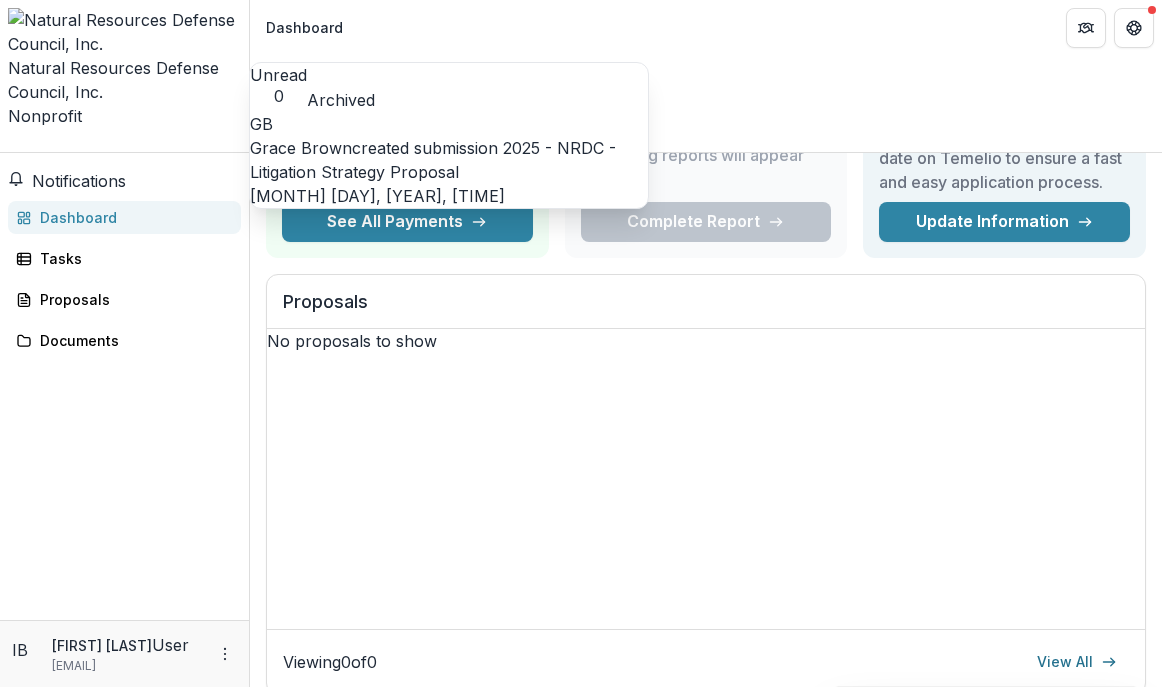 click on "2025 - NRDC - Litigation Strategy Proposal" at bounding box center [433, 160] 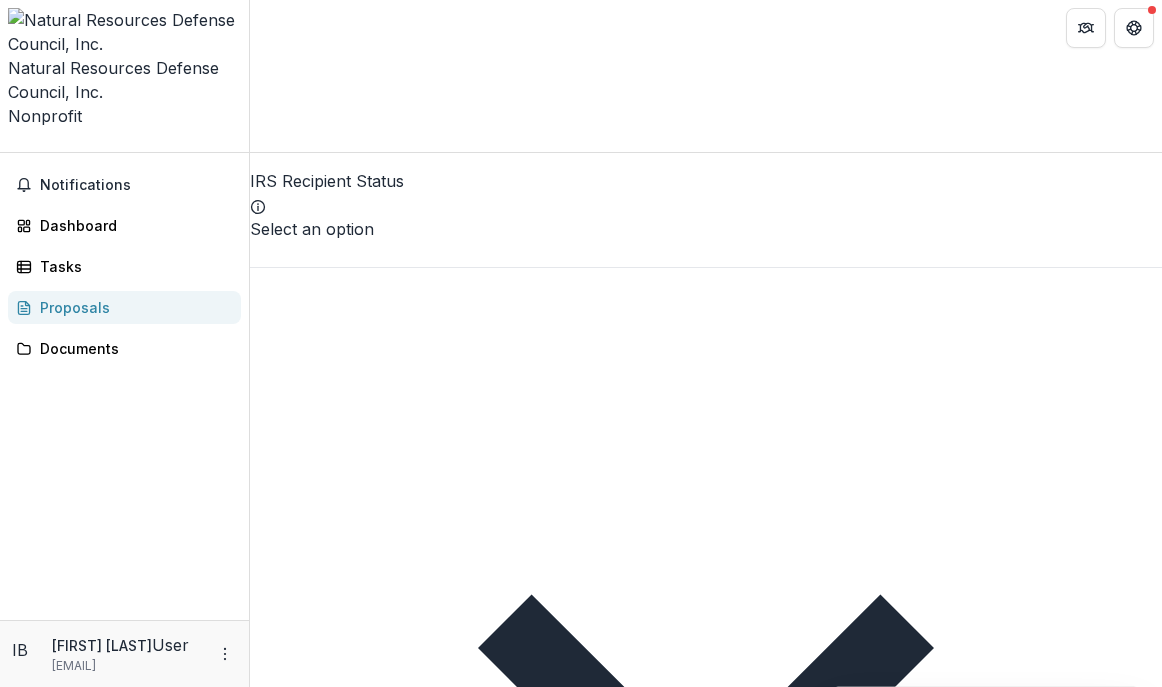 scroll, scrollTop: 700, scrollLeft: 0, axis: vertical 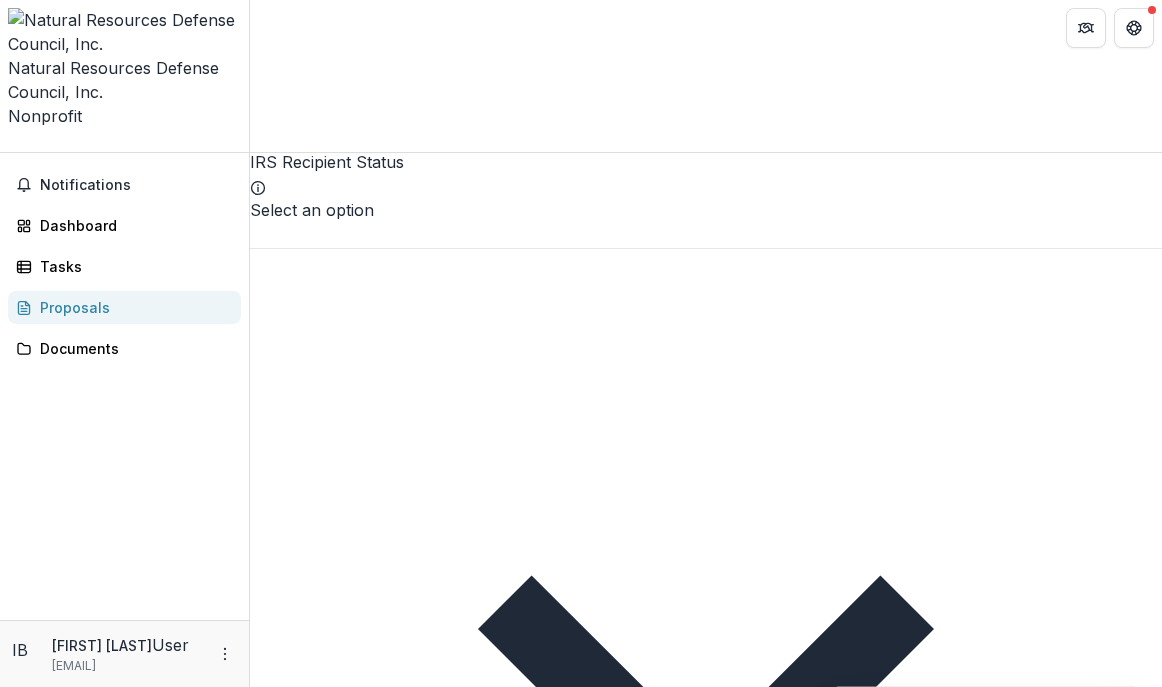 click on "Legal Status" at bounding box center (330, 138) 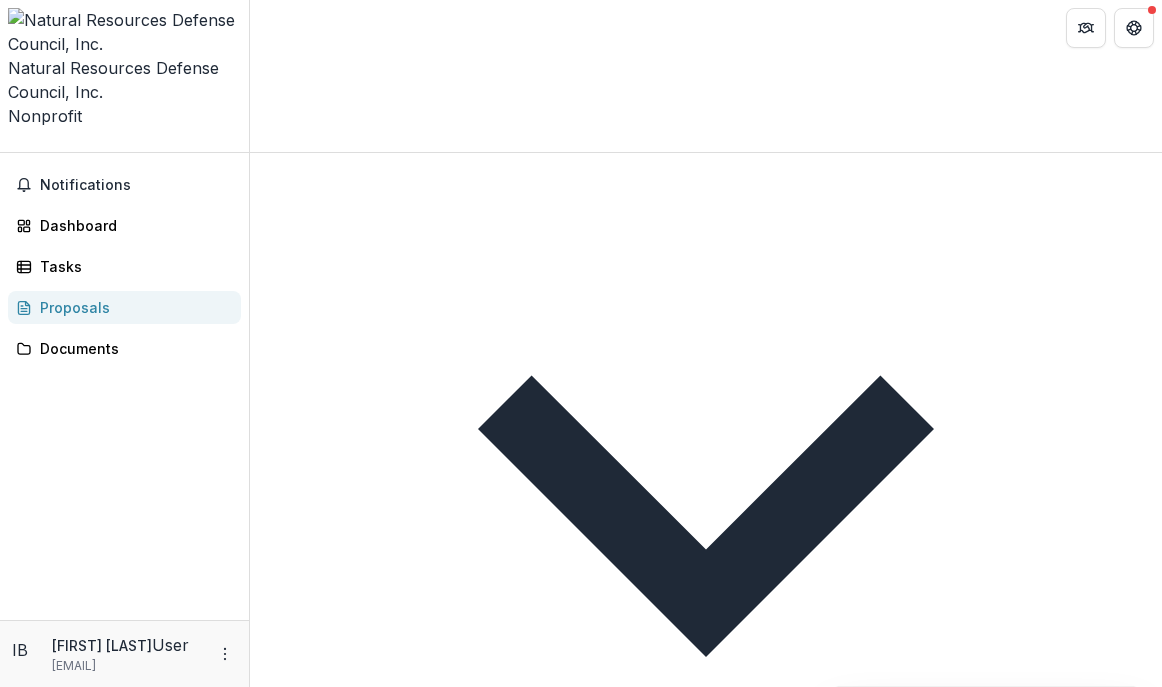 type on "*****" 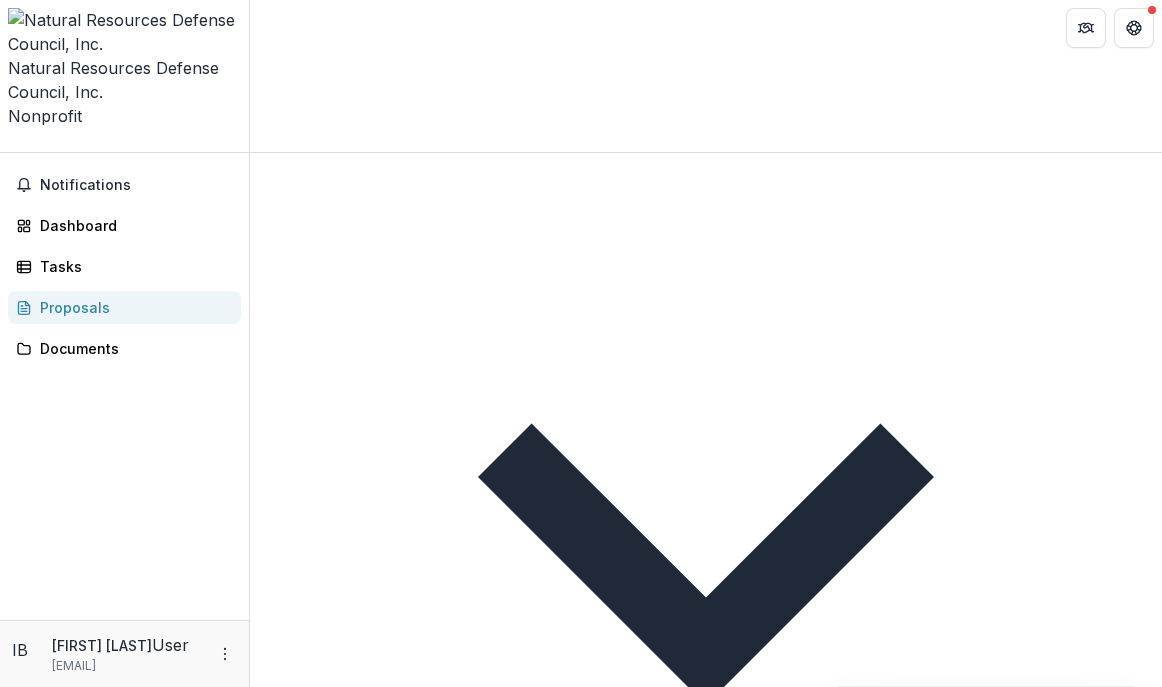 click at bounding box center (706, 83) 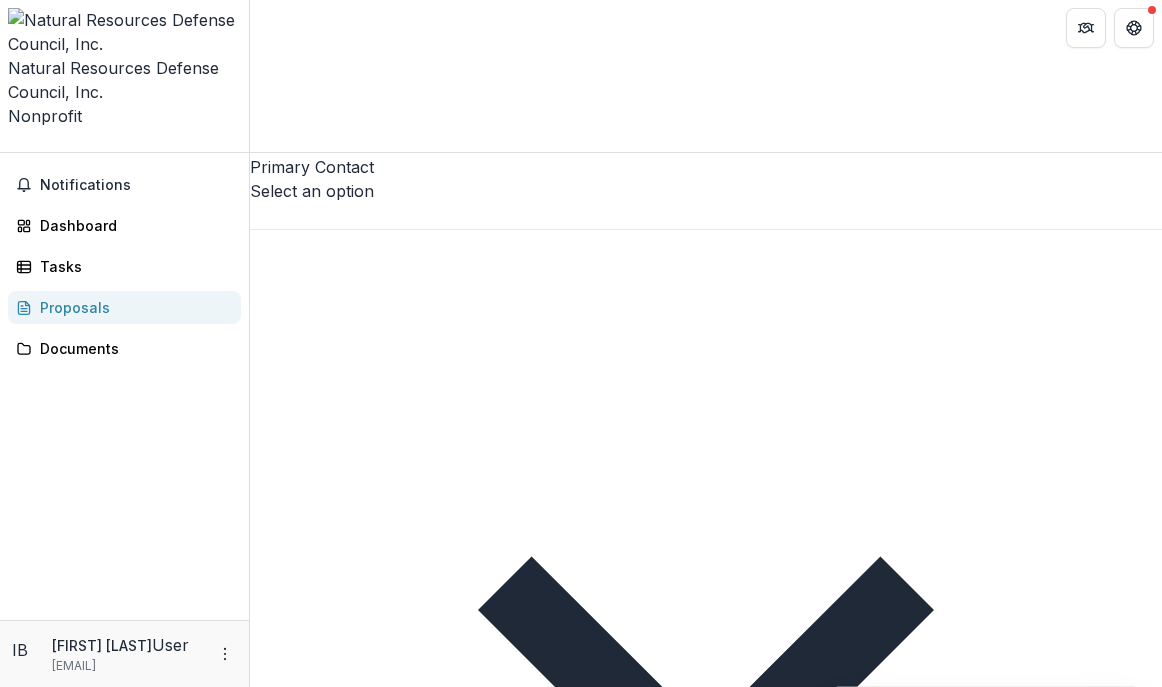 scroll, scrollTop: 2842, scrollLeft: 0, axis: vertical 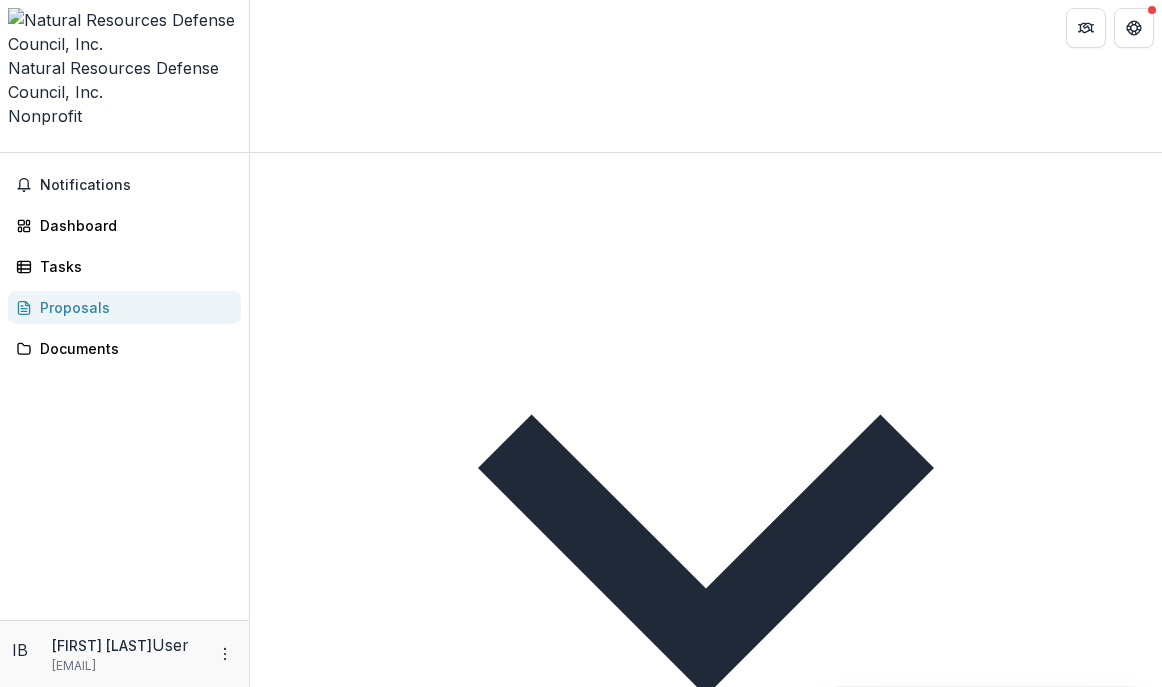 click at bounding box center (706, 1085) 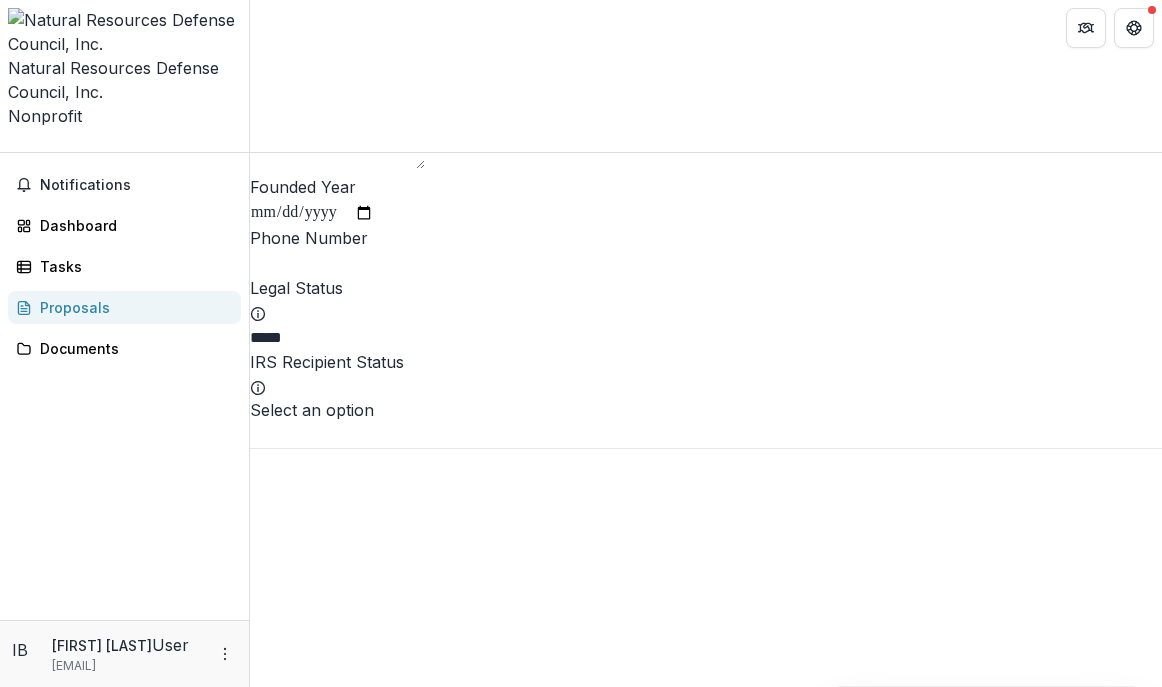 scroll, scrollTop: 200, scrollLeft: 0, axis: vertical 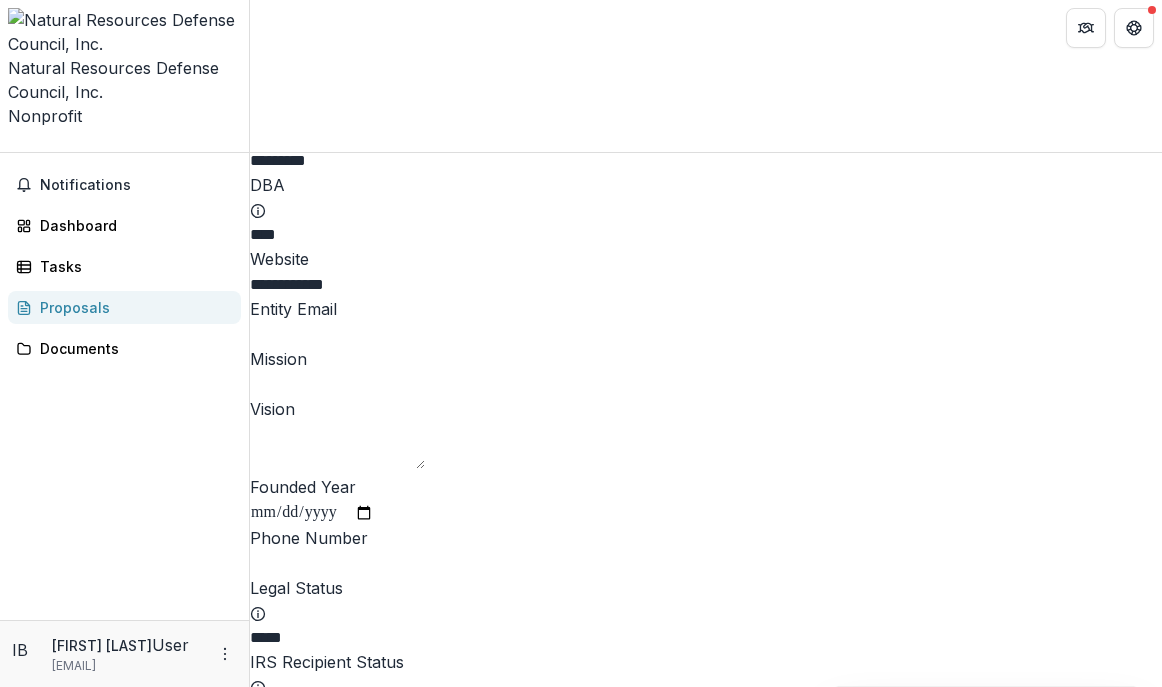 click on "**********" at bounding box center [706, 2795] 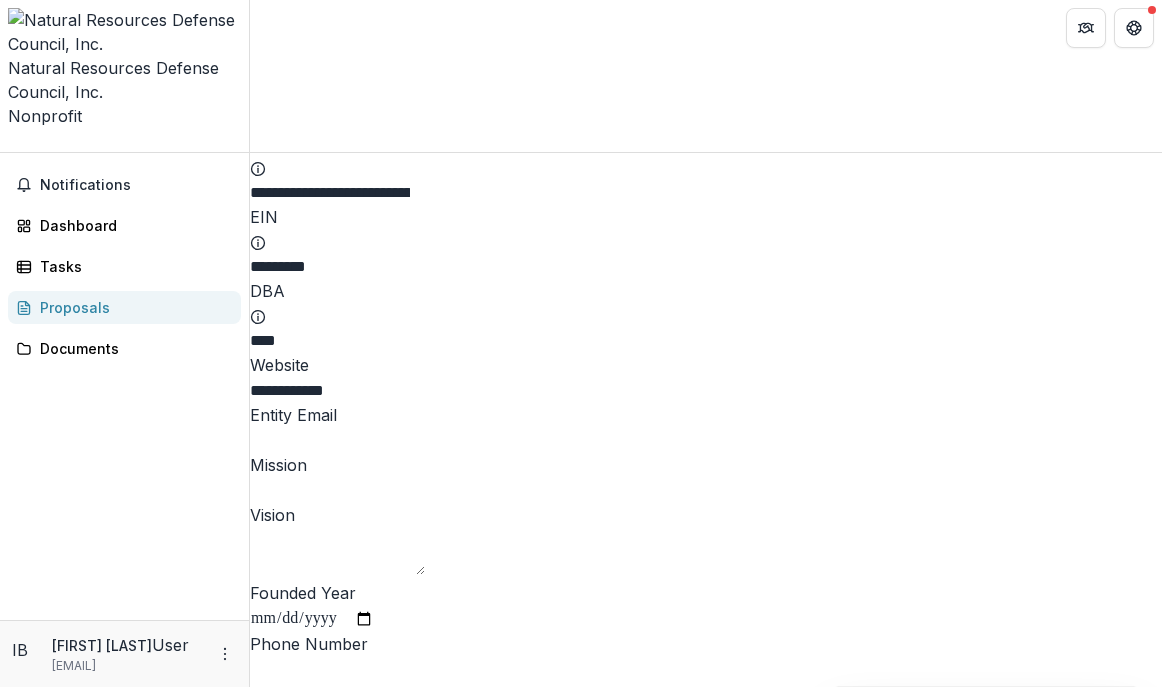 scroll, scrollTop: 0, scrollLeft: 0, axis: both 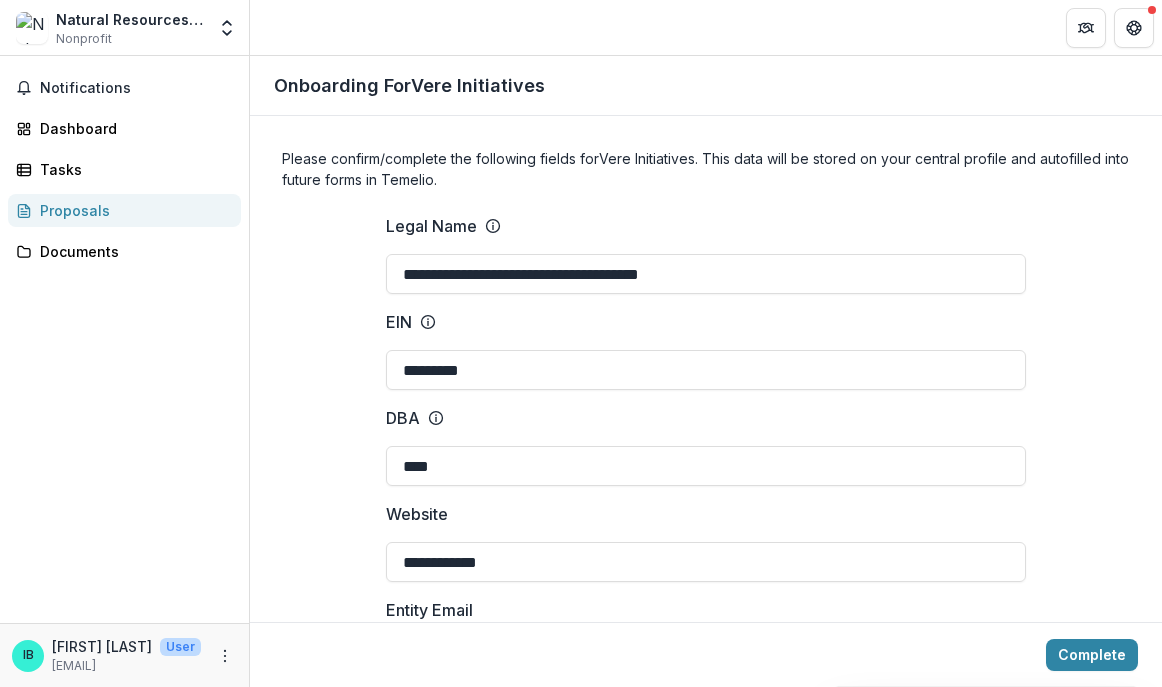 click on "Legal Name" at bounding box center (431, 226) 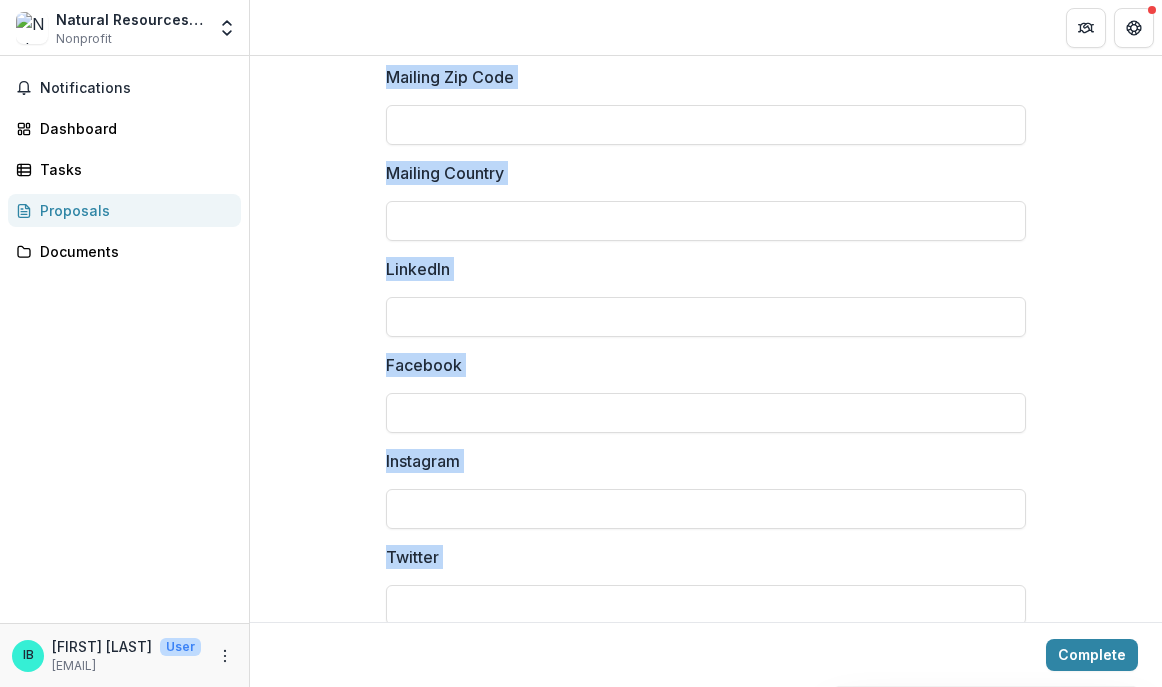 scroll, scrollTop: 2842, scrollLeft: 0, axis: vertical 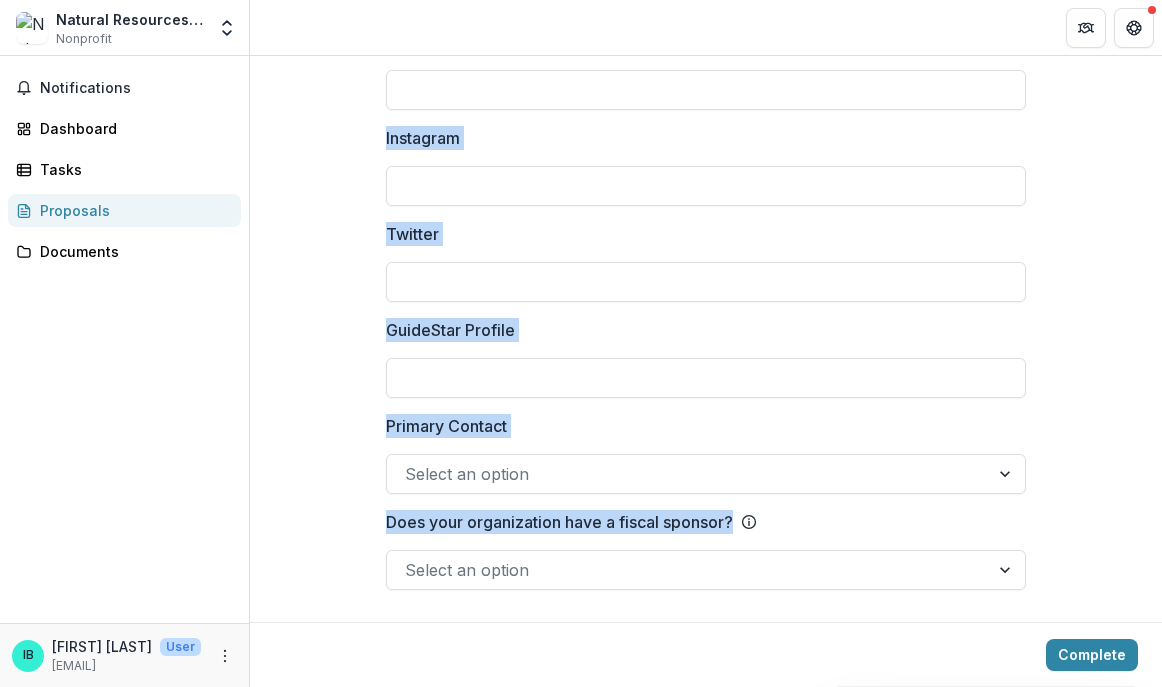 drag, startPoint x: 385, startPoint y: 222, endPoint x: 932, endPoint y: 545, distance: 635.2464 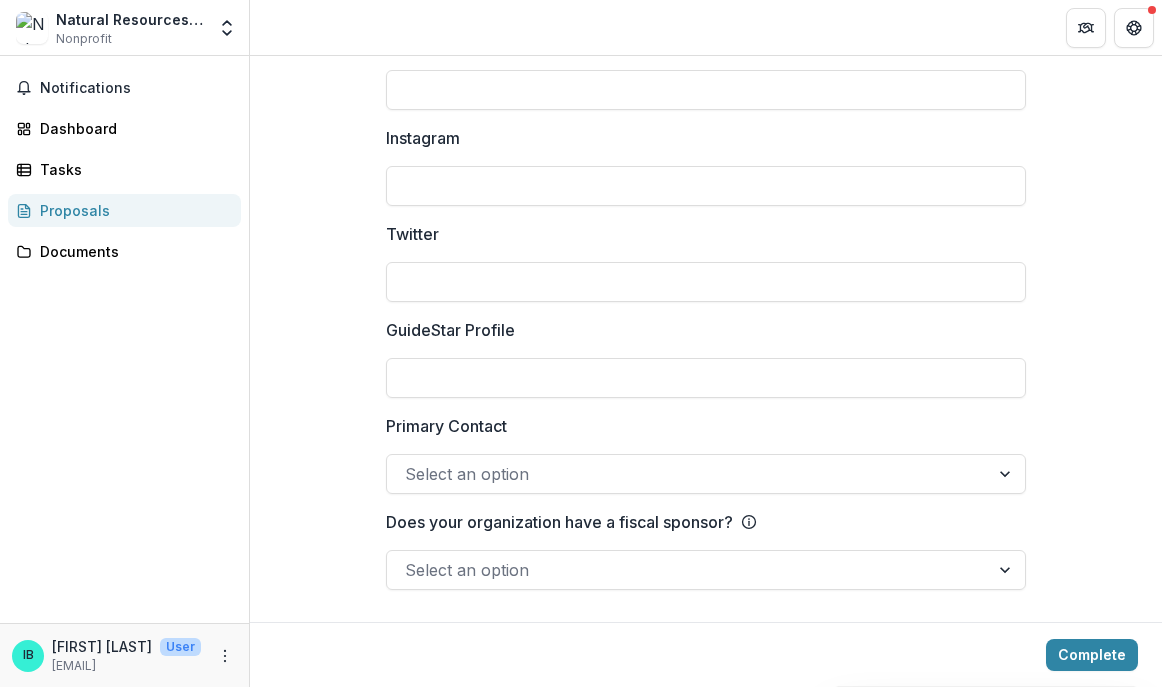 click at bounding box center (688, 474) 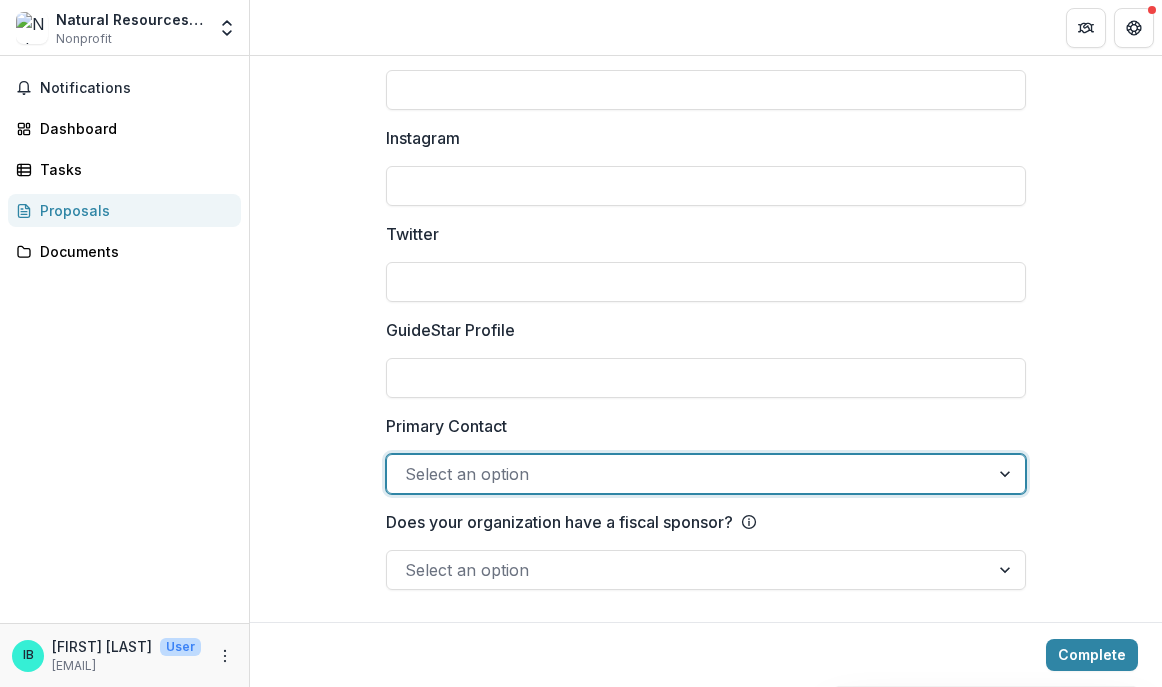click at bounding box center [688, 474] 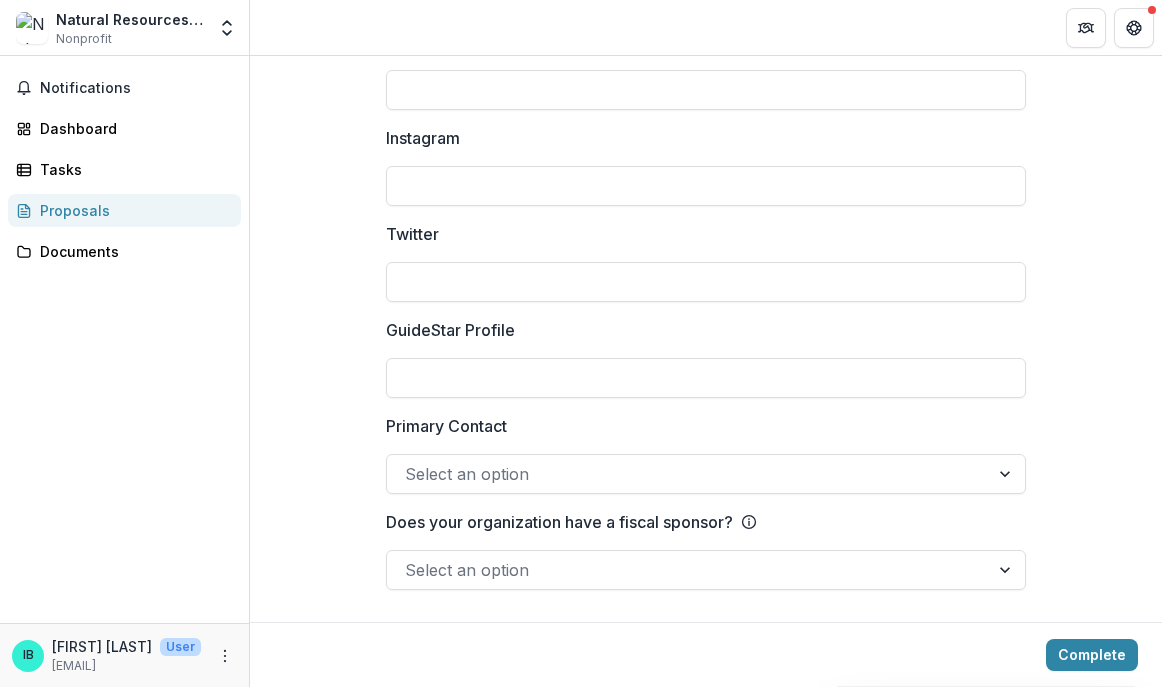 click on "**********" at bounding box center (706, -1011) 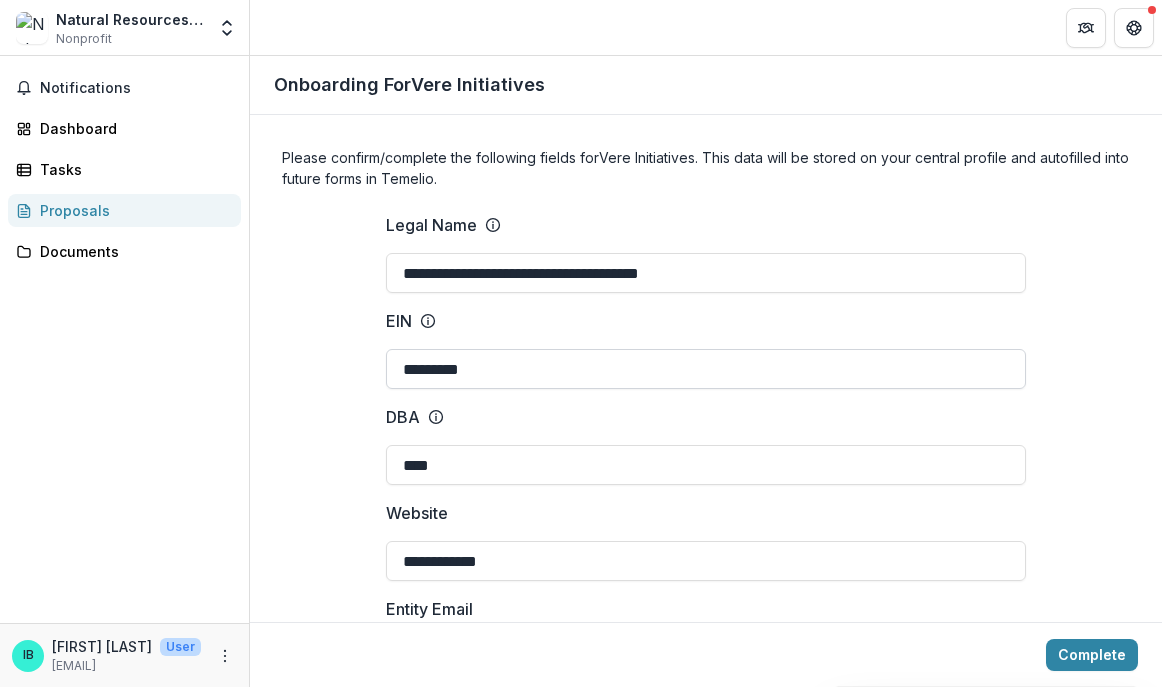 scroll, scrollTop: 0, scrollLeft: 0, axis: both 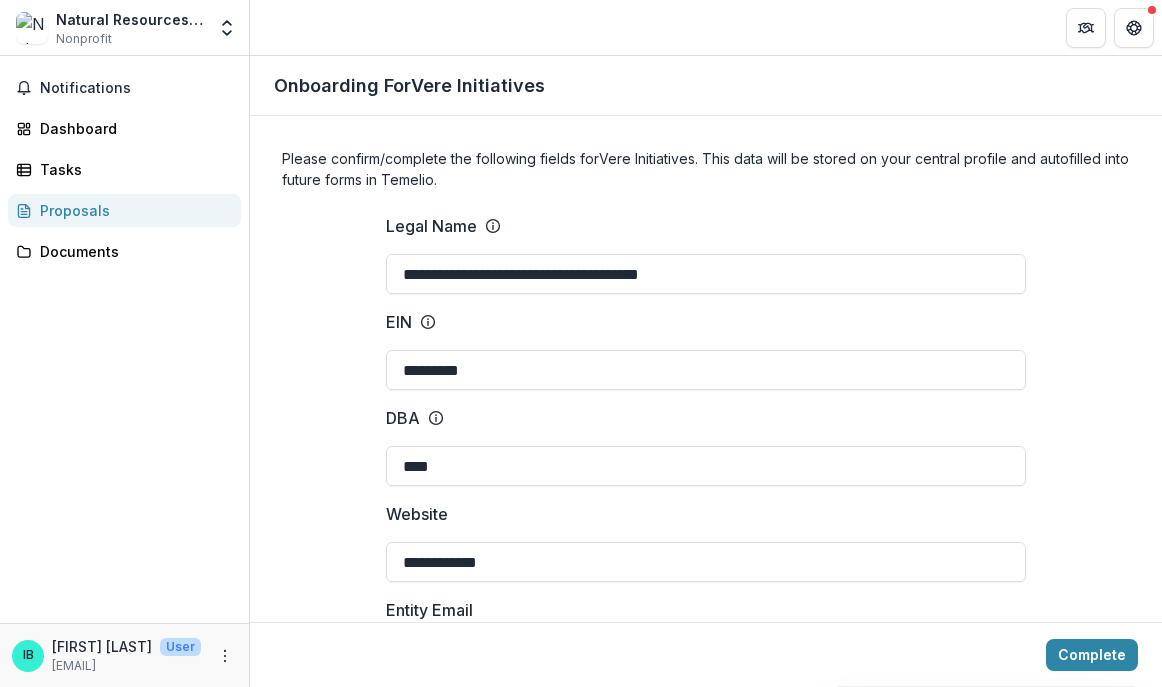drag, startPoint x: 709, startPoint y: 273, endPoint x: 381, endPoint y: 273, distance: 328 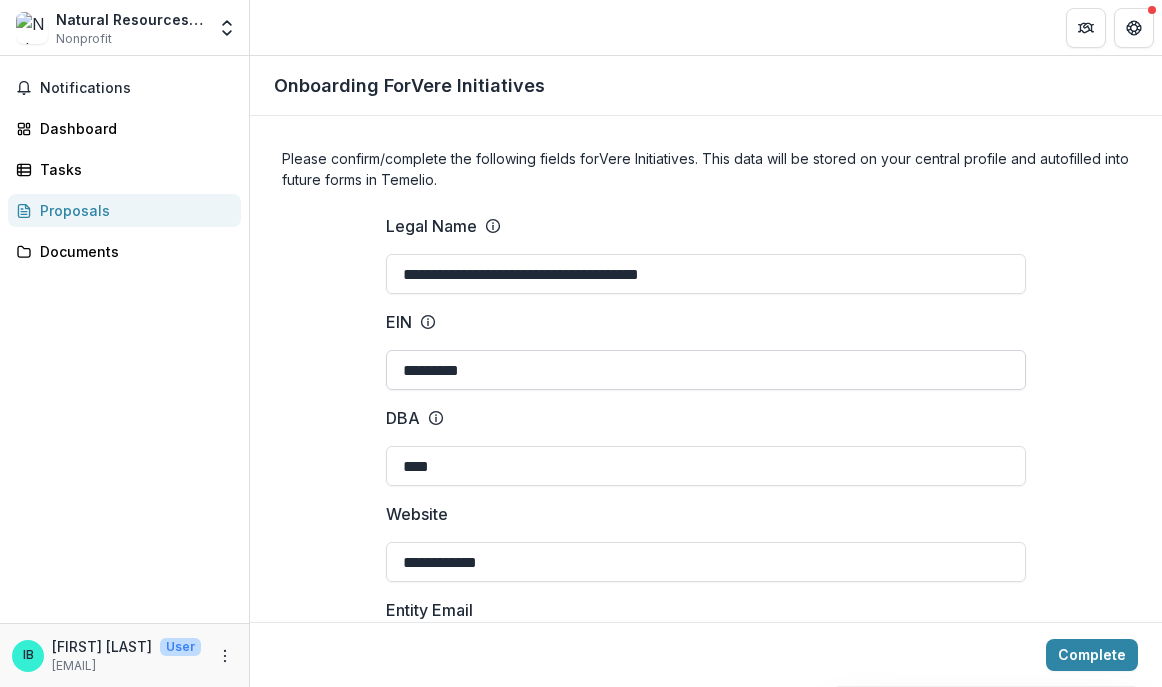 click on "*********" at bounding box center [706, 370] 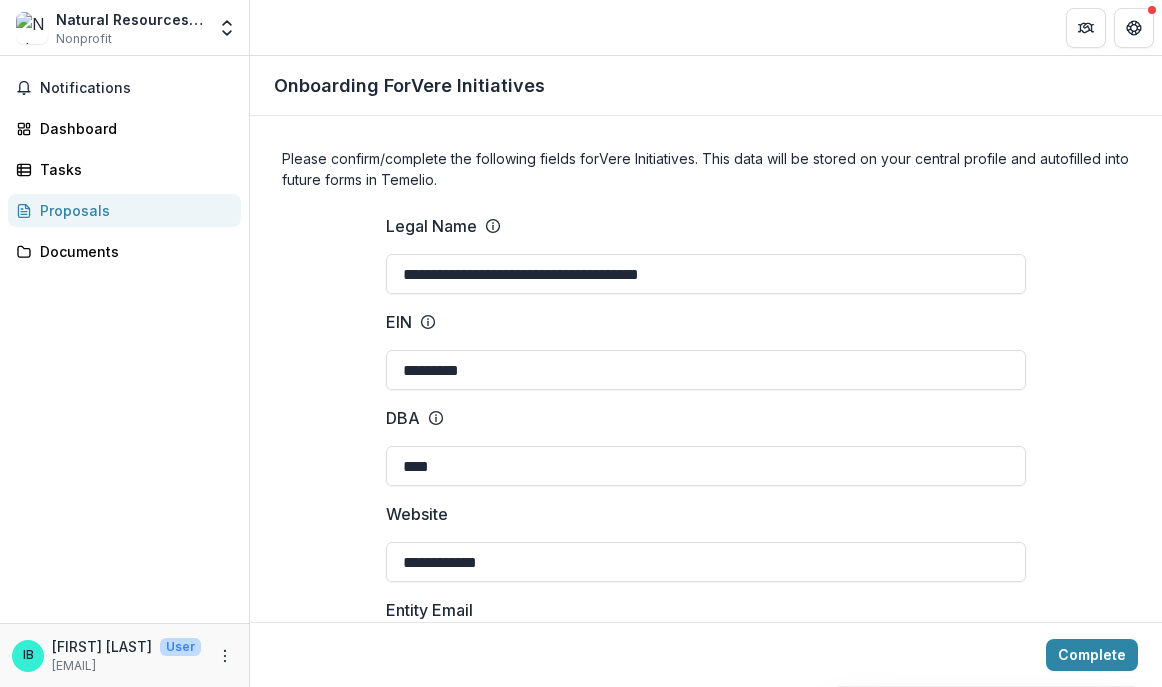 drag, startPoint x: 437, startPoint y: 374, endPoint x: 379, endPoint y: 374, distance: 58 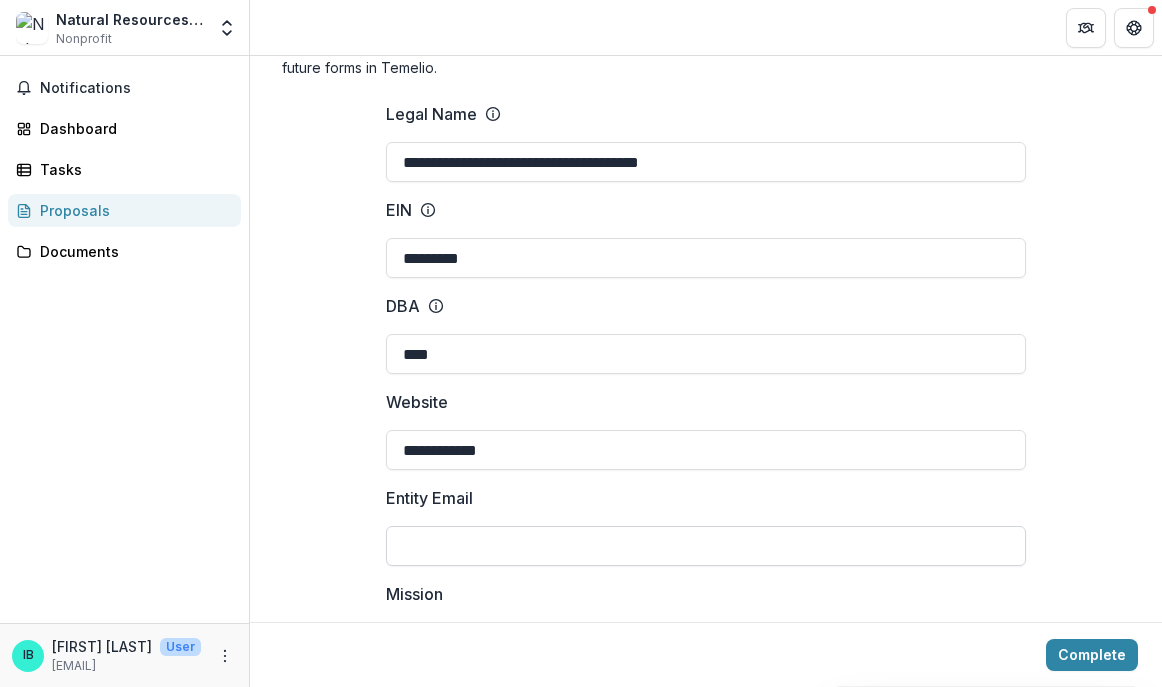 scroll, scrollTop: 200, scrollLeft: 0, axis: vertical 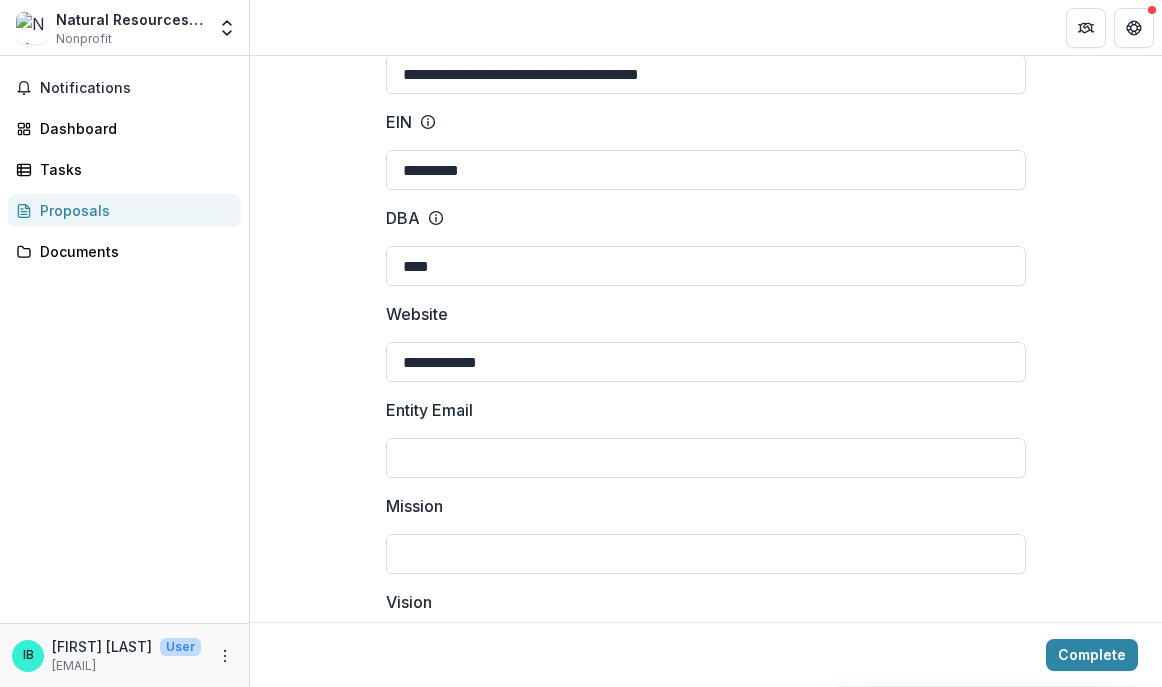 drag, startPoint x: 592, startPoint y: 358, endPoint x: 372, endPoint y: 366, distance: 220.1454 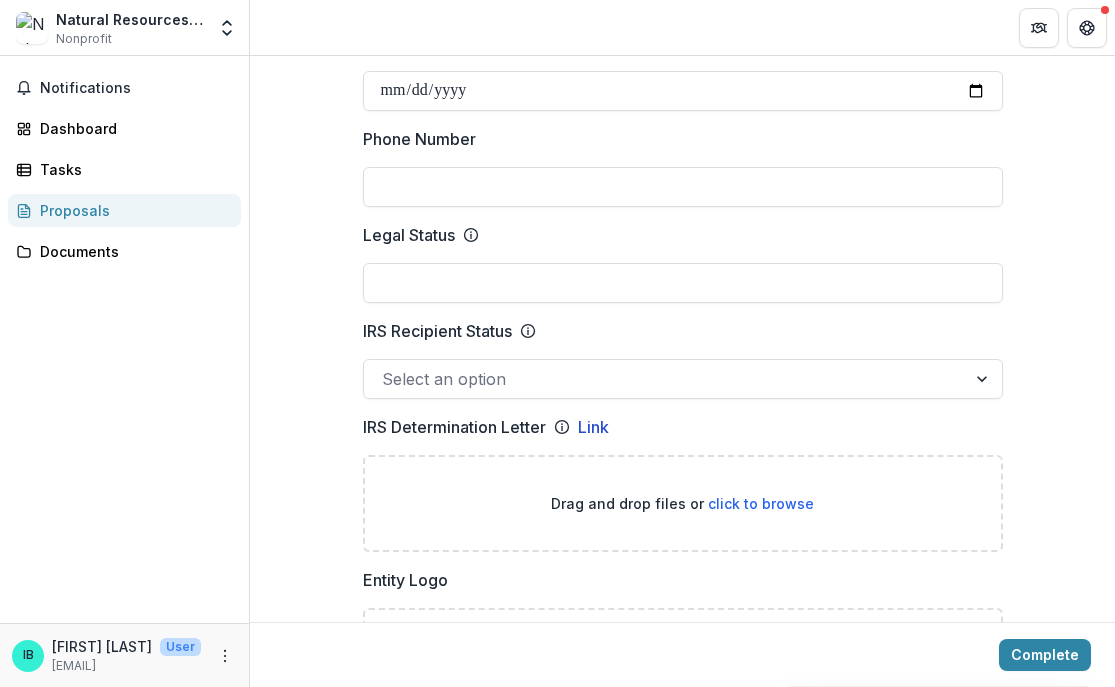 scroll, scrollTop: 900, scrollLeft: 0, axis: vertical 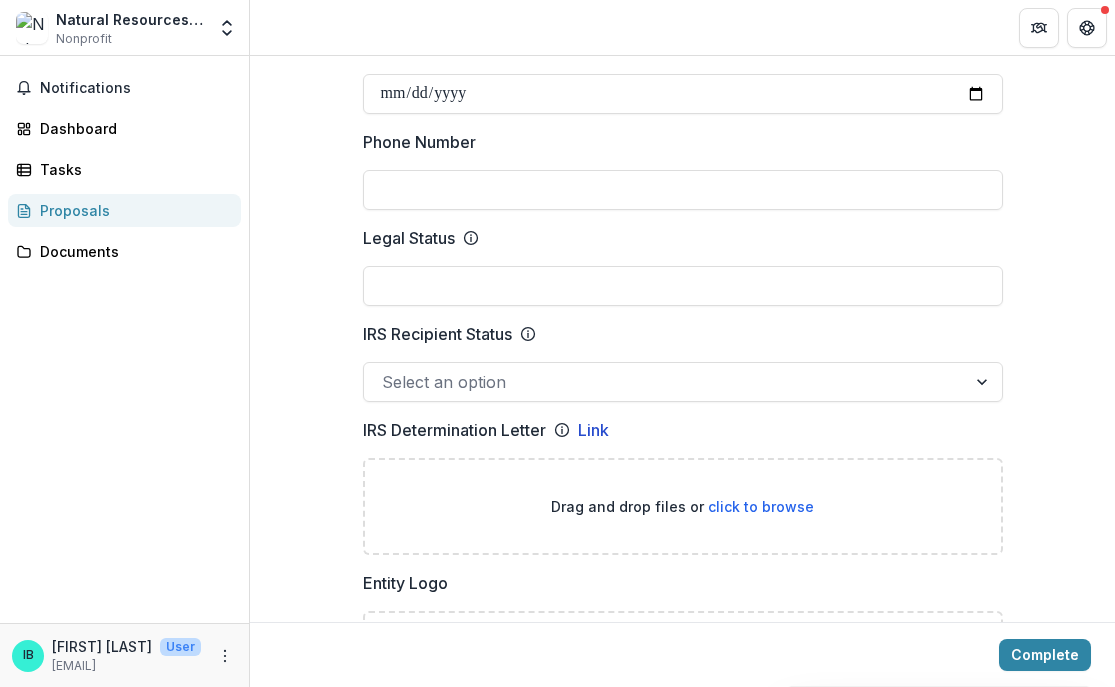 click on "Notifications Dashboard Tasks Proposals Documents" at bounding box center (124, 339) 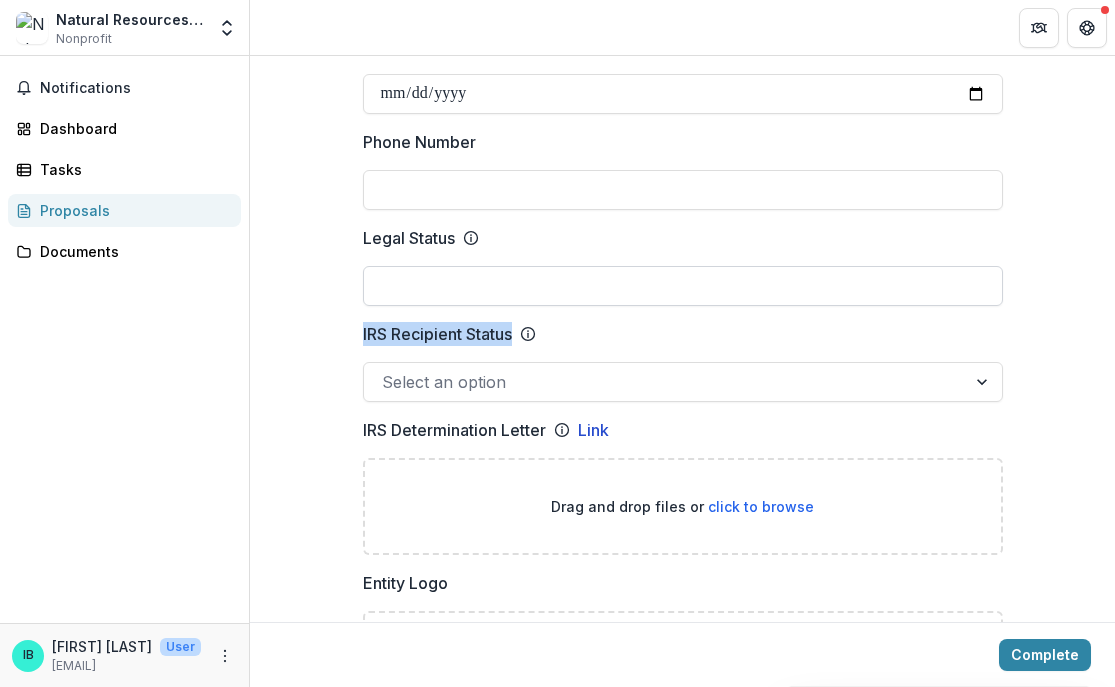 drag, startPoint x: 525, startPoint y: 329, endPoint x: 465, endPoint y: 300, distance: 66.64083 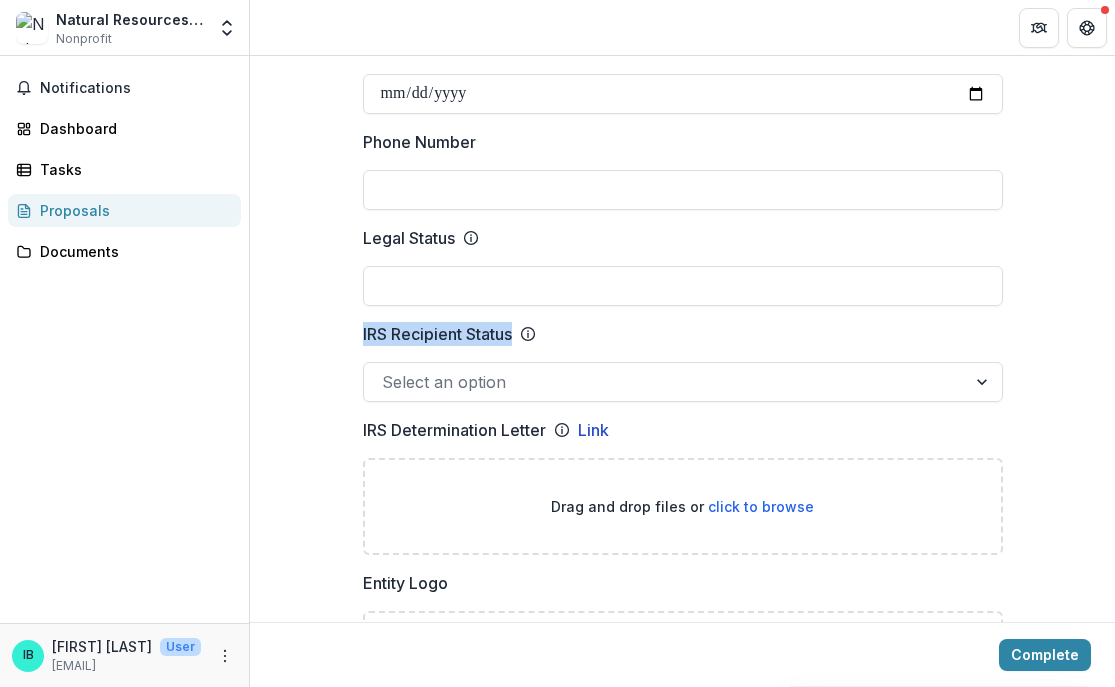 click on "IRS Recipient Status Select an option" at bounding box center [683, 362] 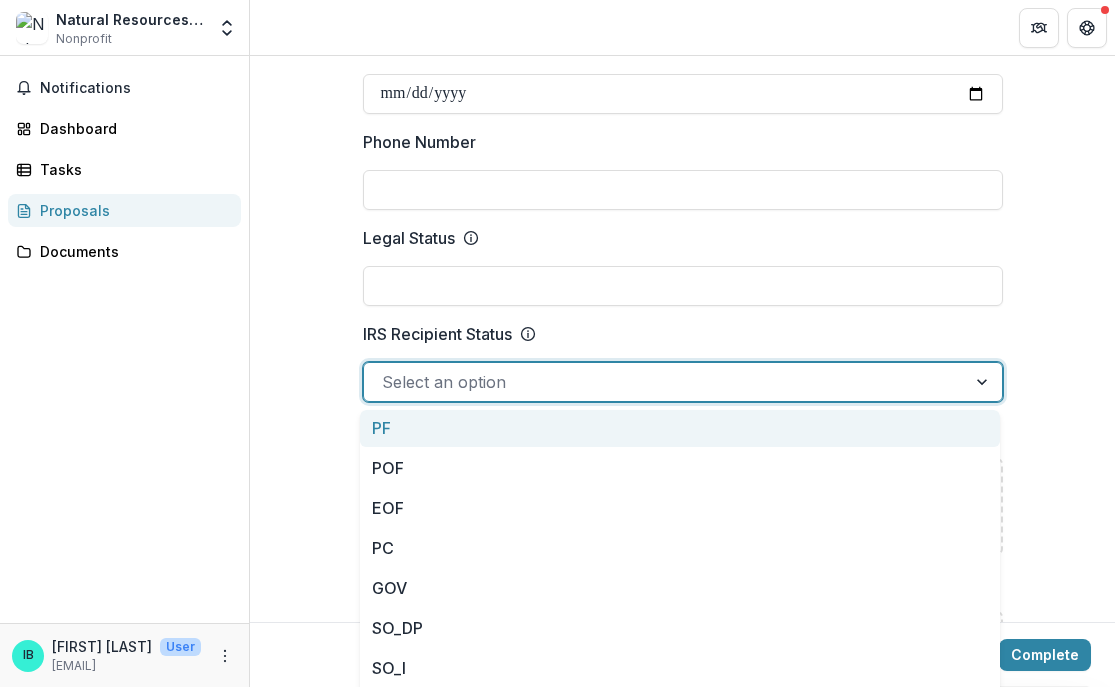 click at bounding box center (665, 382) 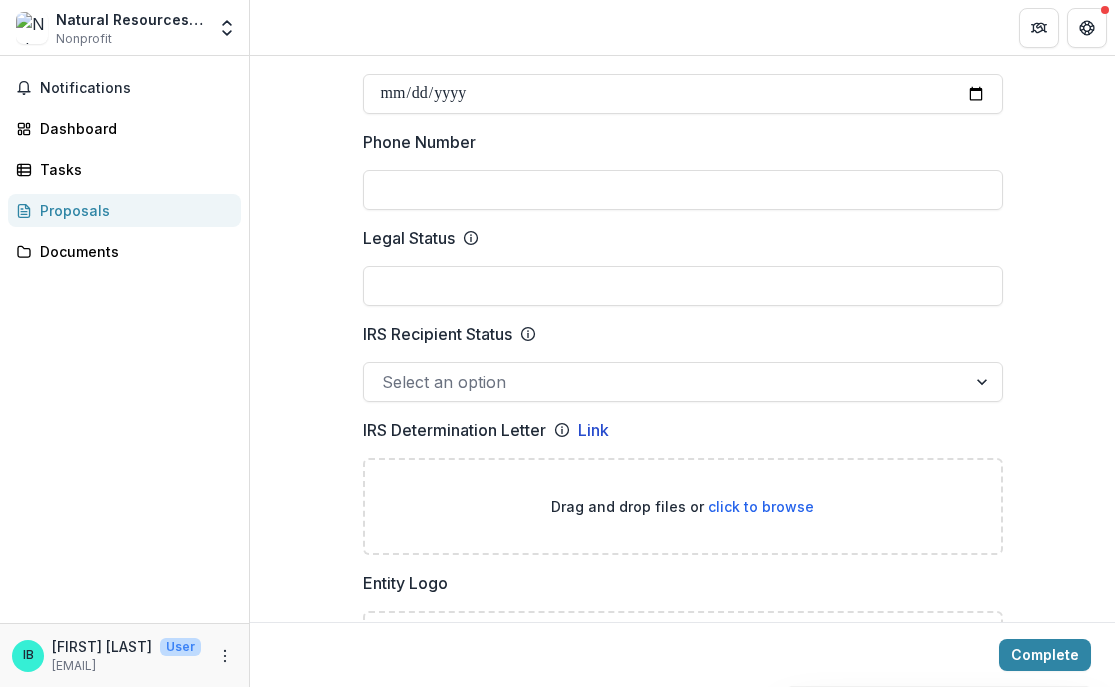 click at bounding box center (665, 382) 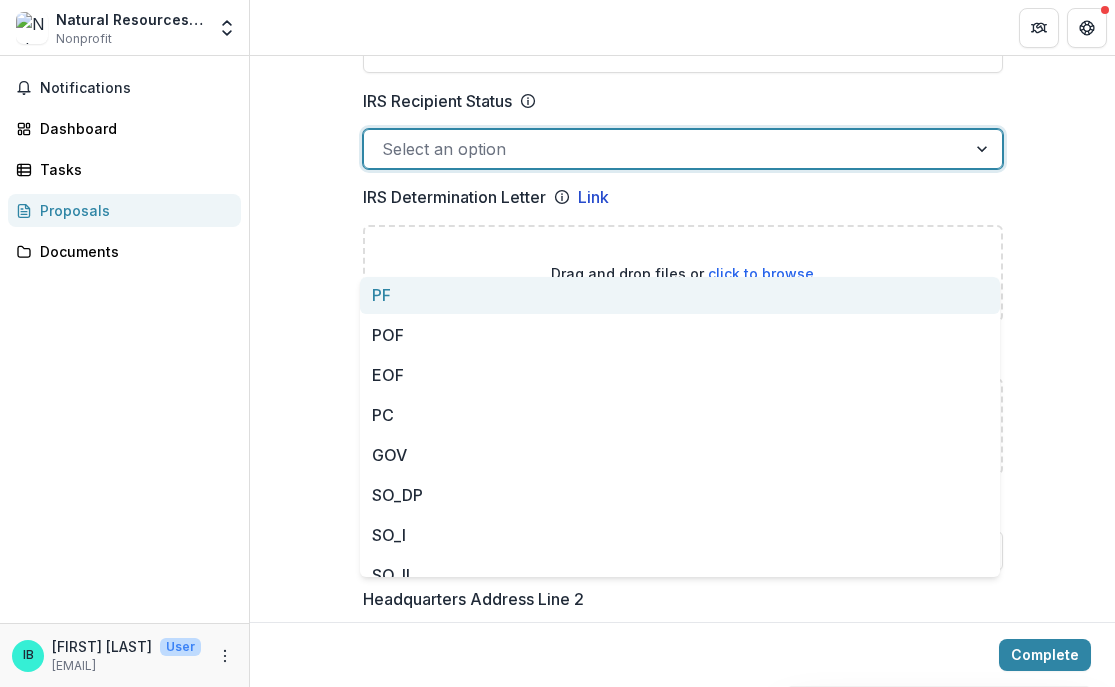 scroll, scrollTop: 1000, scrollLeft: 0, axis: vertical 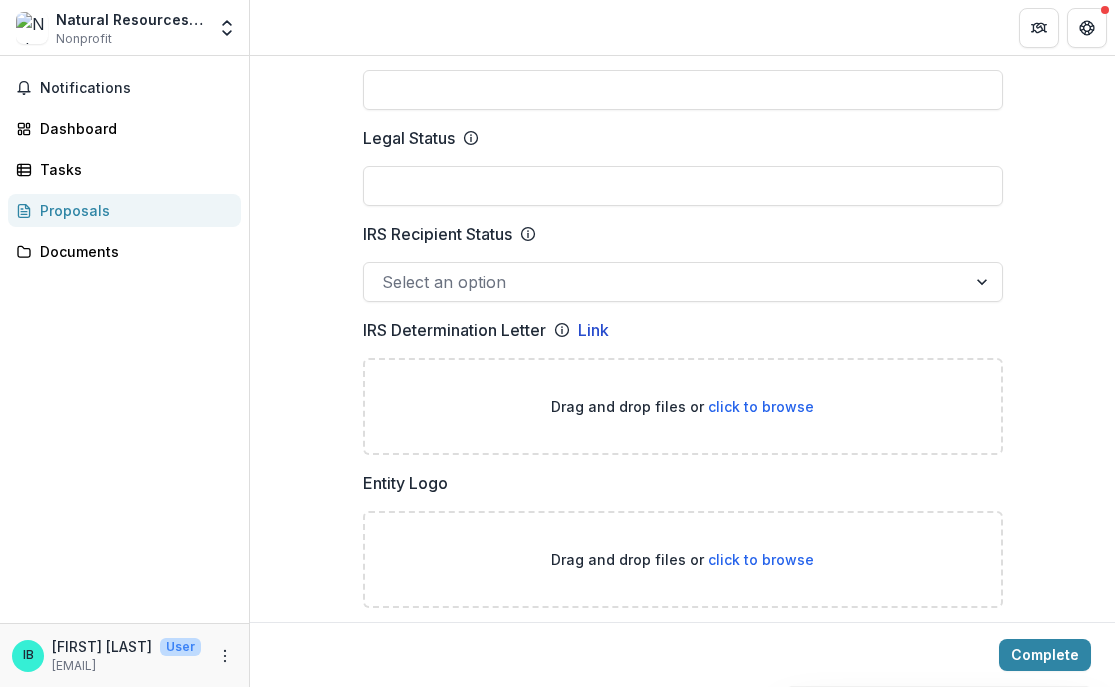 click on "**********" at bounding box center (682, 831) 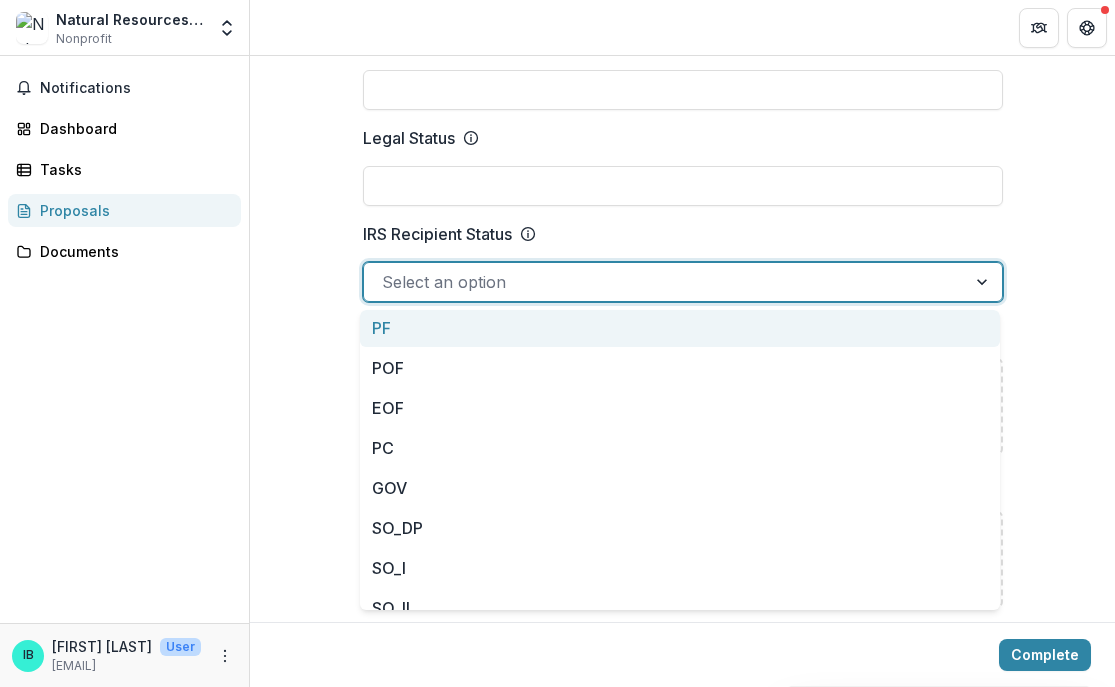 click at bounding box center (665, 282) 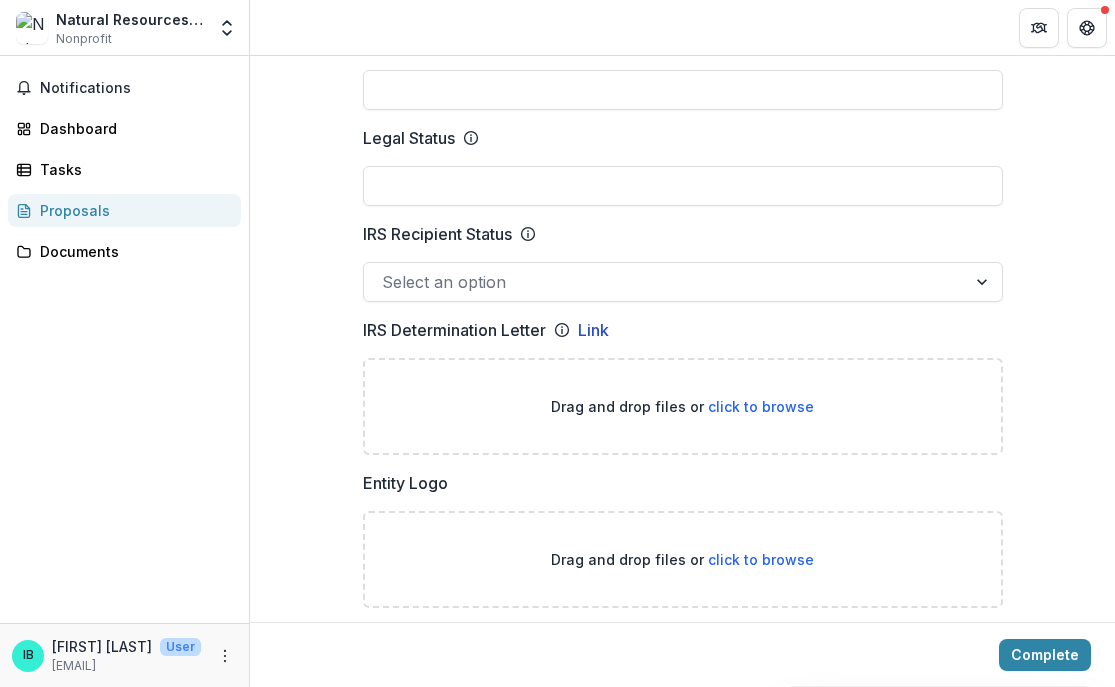 click on "**********" at bounding box center [682, 831] 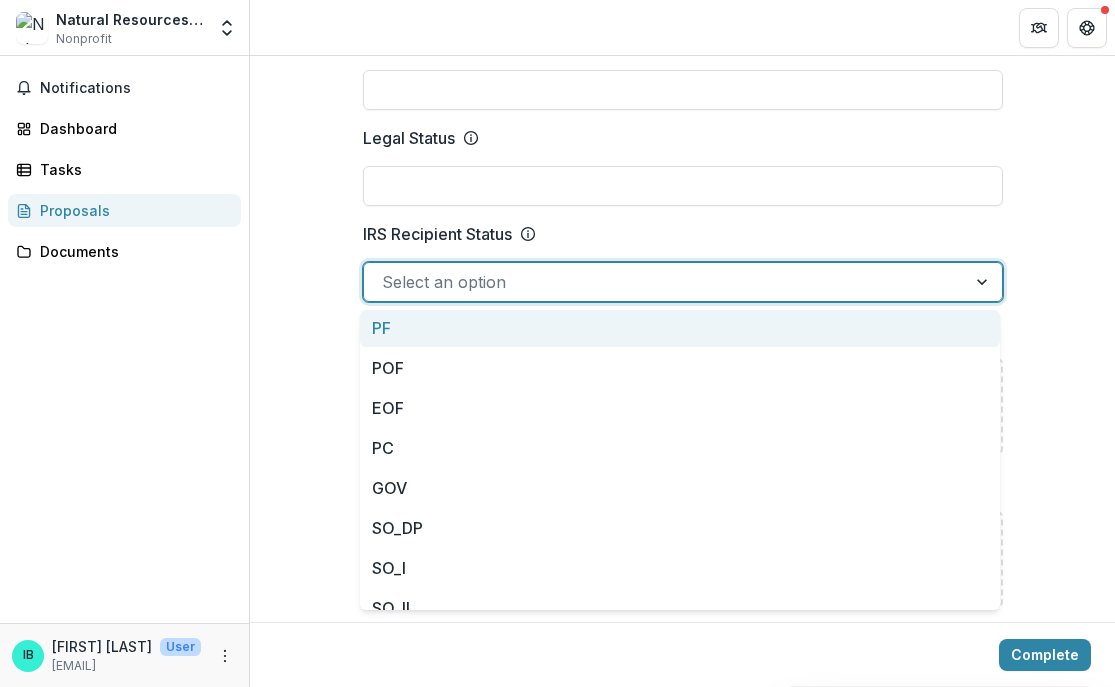 click at bounding box center (665, 282) 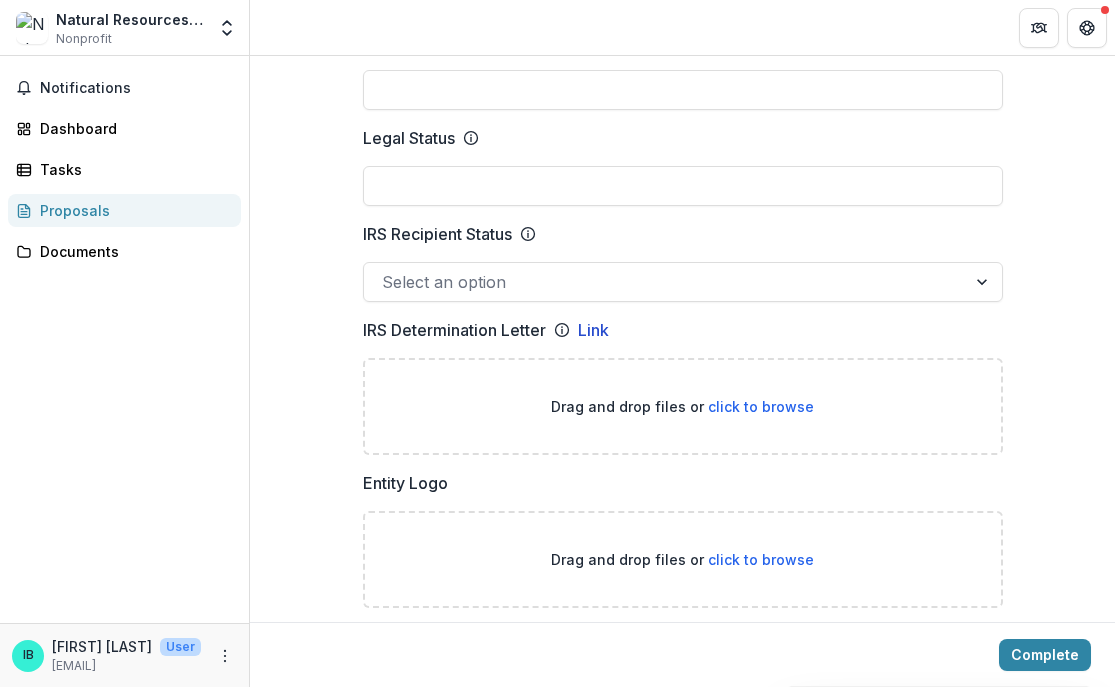 click on "Notifications Dashboard Tasks Proposals Documents" at bounding box center [124, 339] 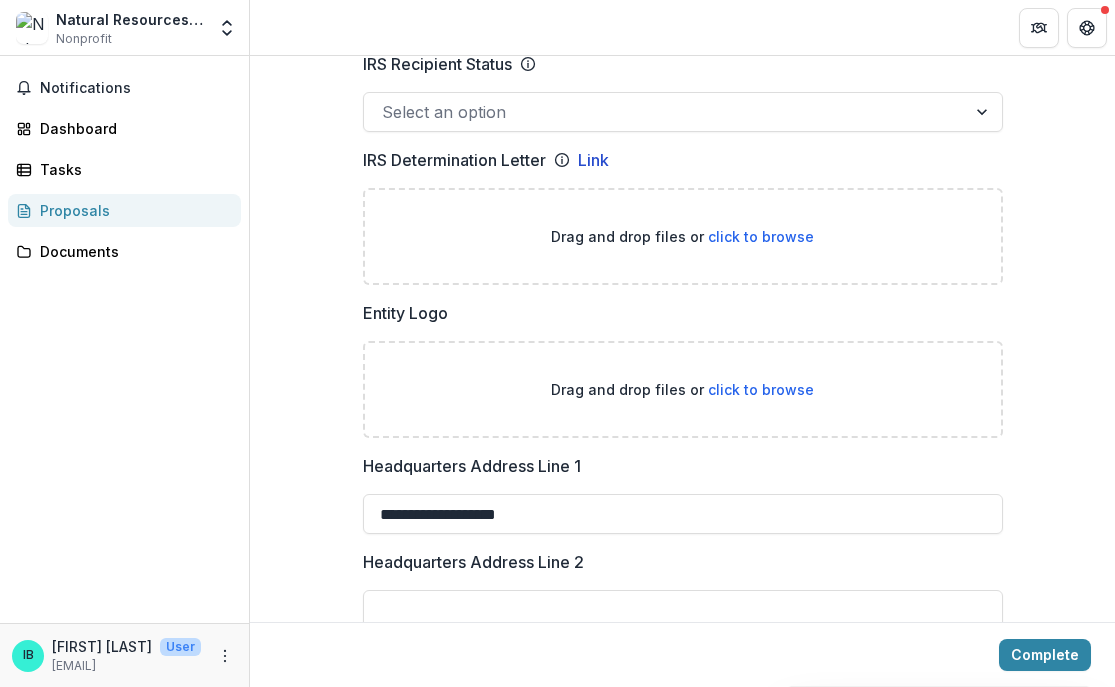 scroll, scrollTop: 1400, scrollLeft: 0, axis: vertical 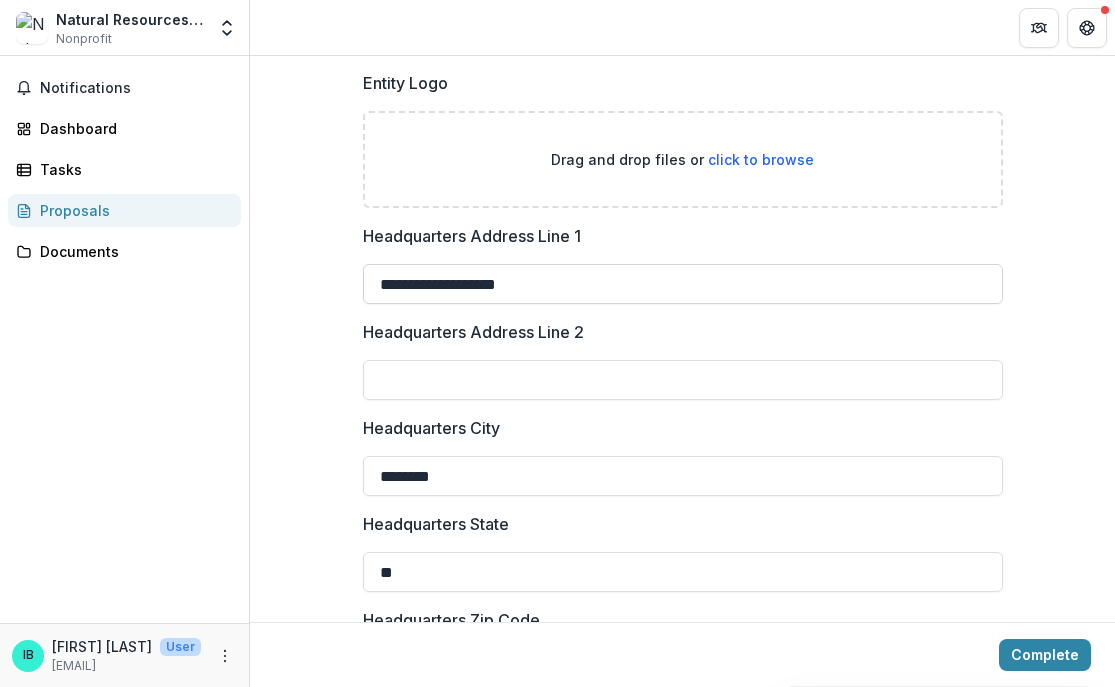 drag, startPoint x: 590, startPoint y: 285, endPoint x: 378, endPoint y: 283, distance: 212.00943 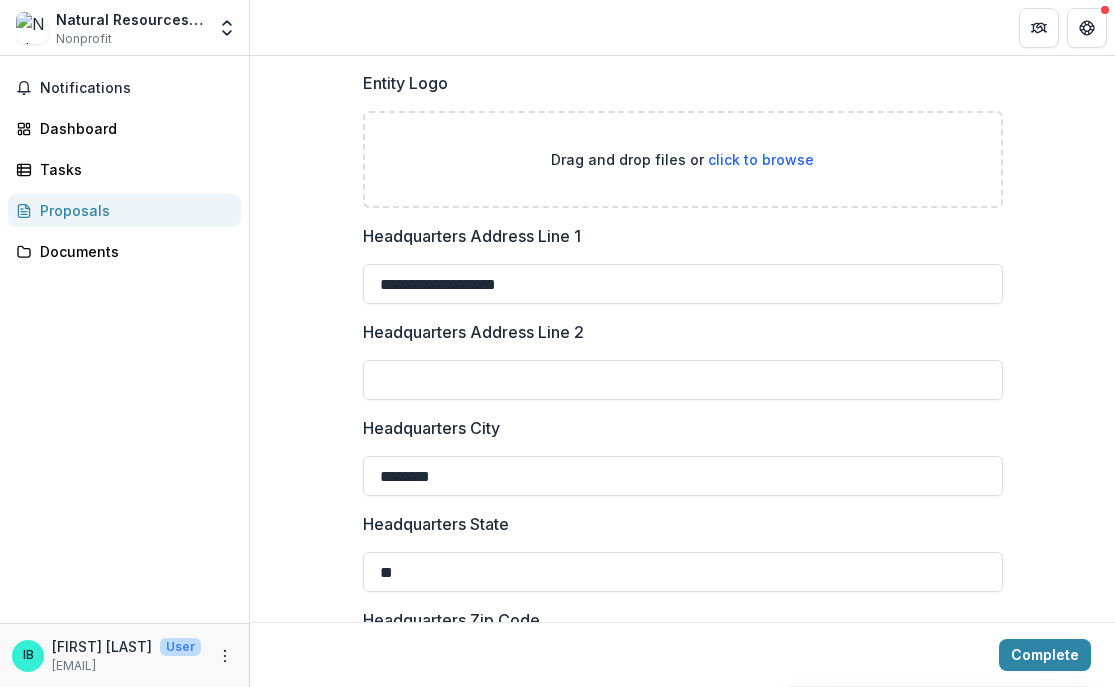 click on "Notifications Dashboard Tasks Proposals Documents" at bounding box center [124, 339] 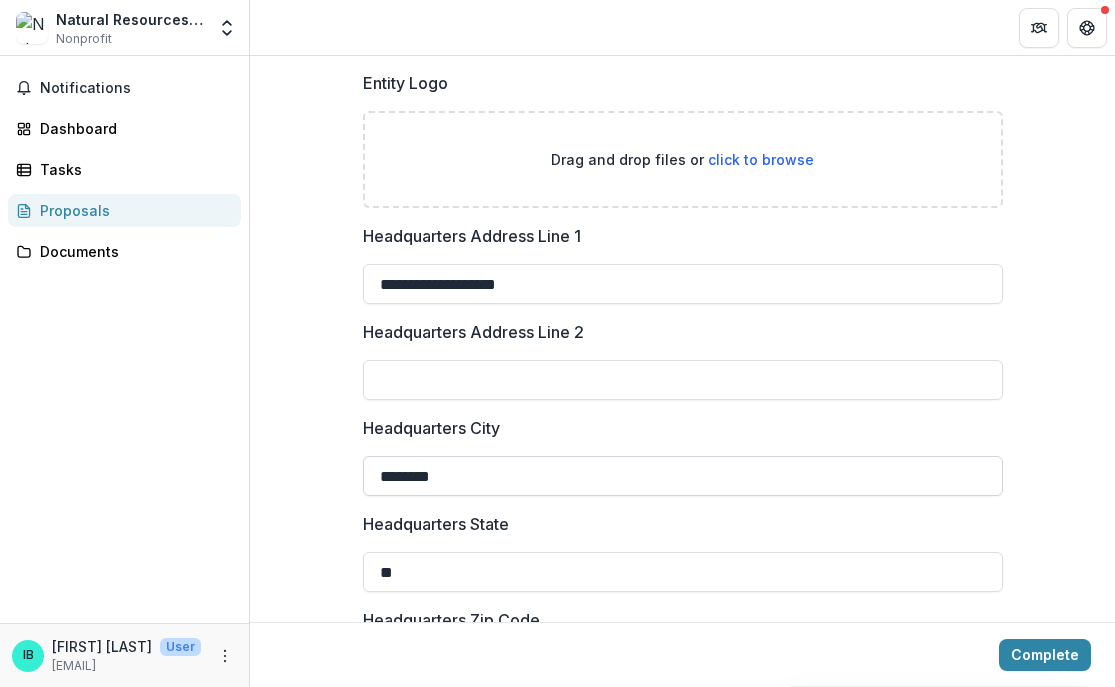 drag, startPoint x: 522, startPoint y: 483, endPoint x: 366, endPoint y: 480, distance: 156.02884 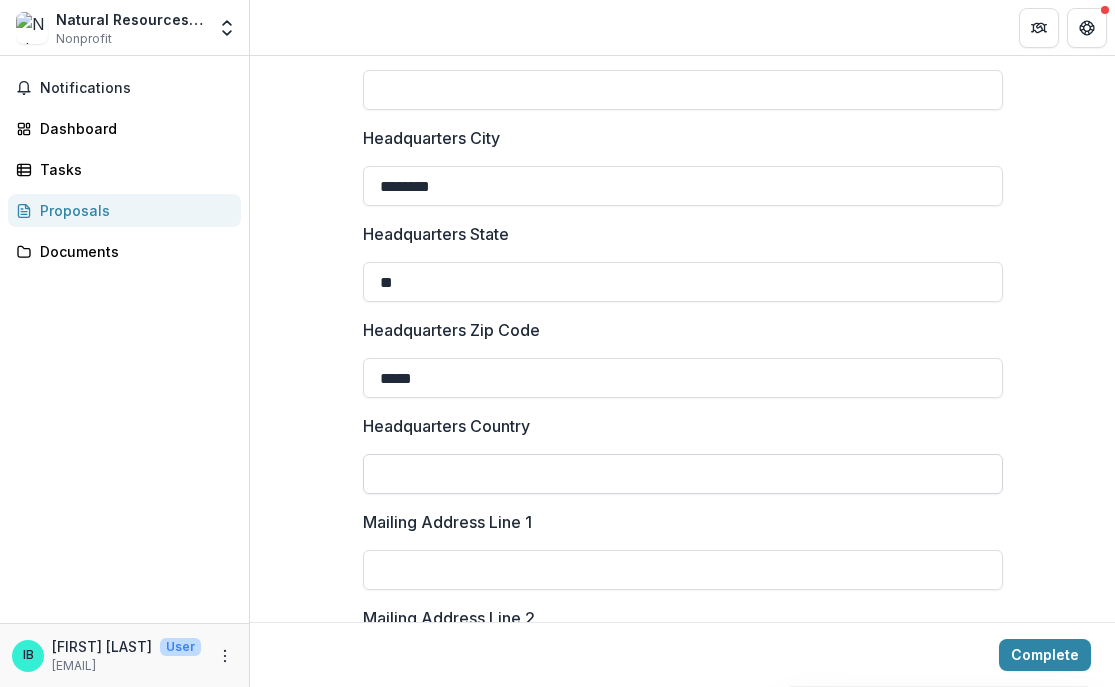 scroll, scrollTop: 1700, scrollLeft: 0, axis: vertical 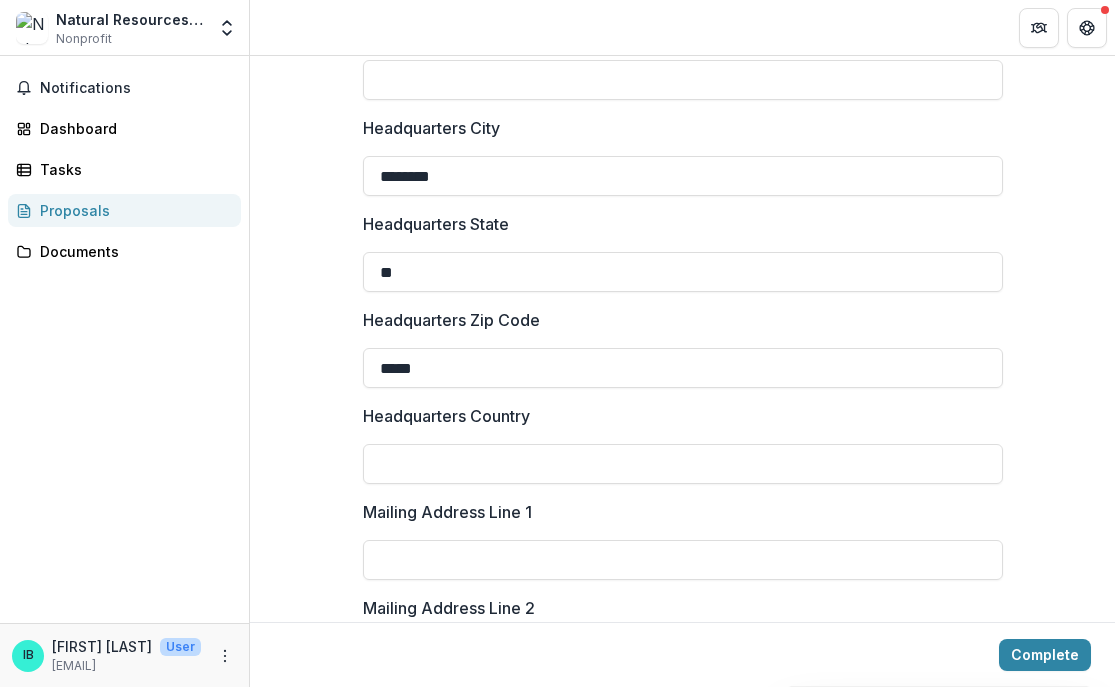 drag, startPoint x: 428, startPoint y: 274, endPoint x: 348, endPoint y: 274, distance: 80 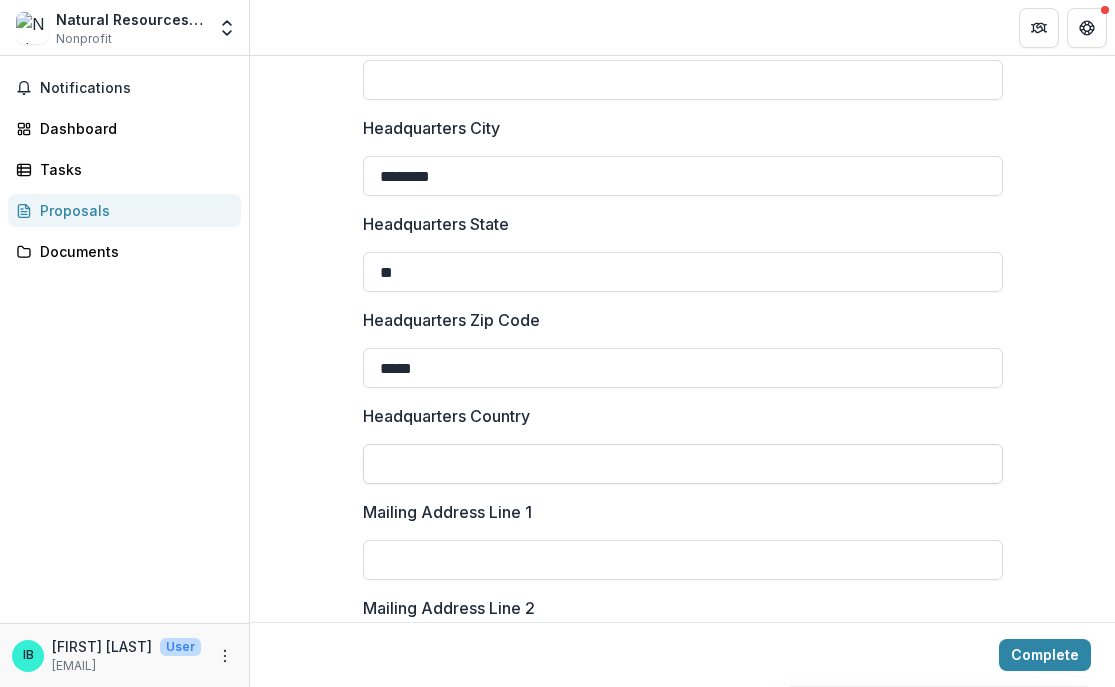 click on "Headquarters Country" at bounding box center (683, 464) 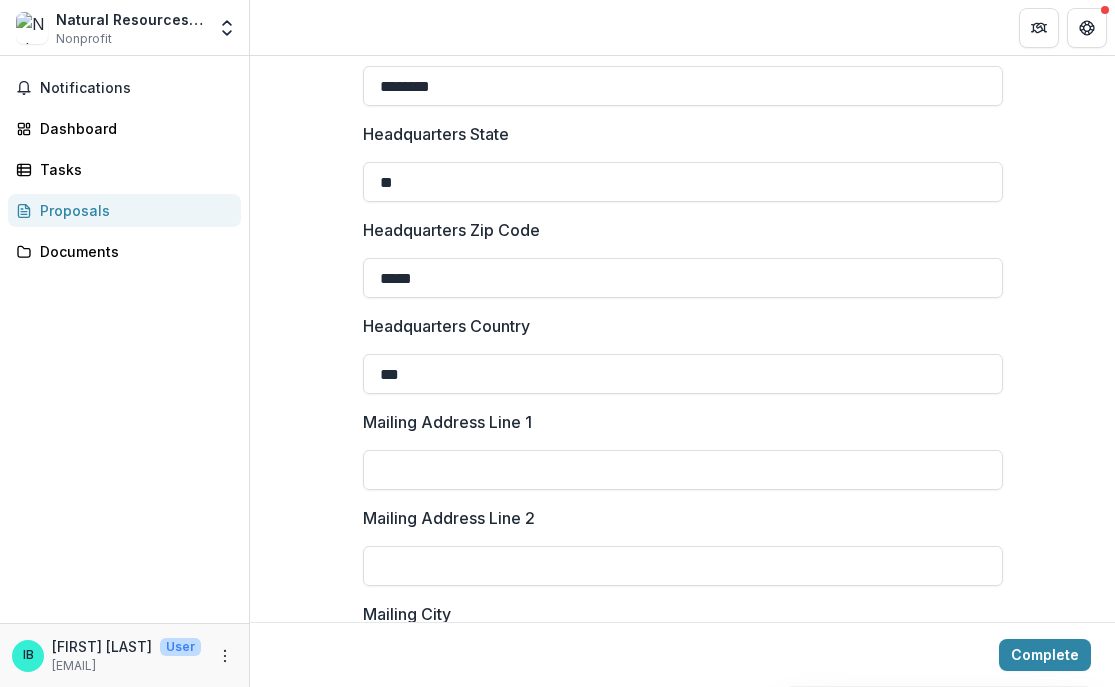scroll, scrollTop: 1900, scrollLeft: 0, axis: vertical 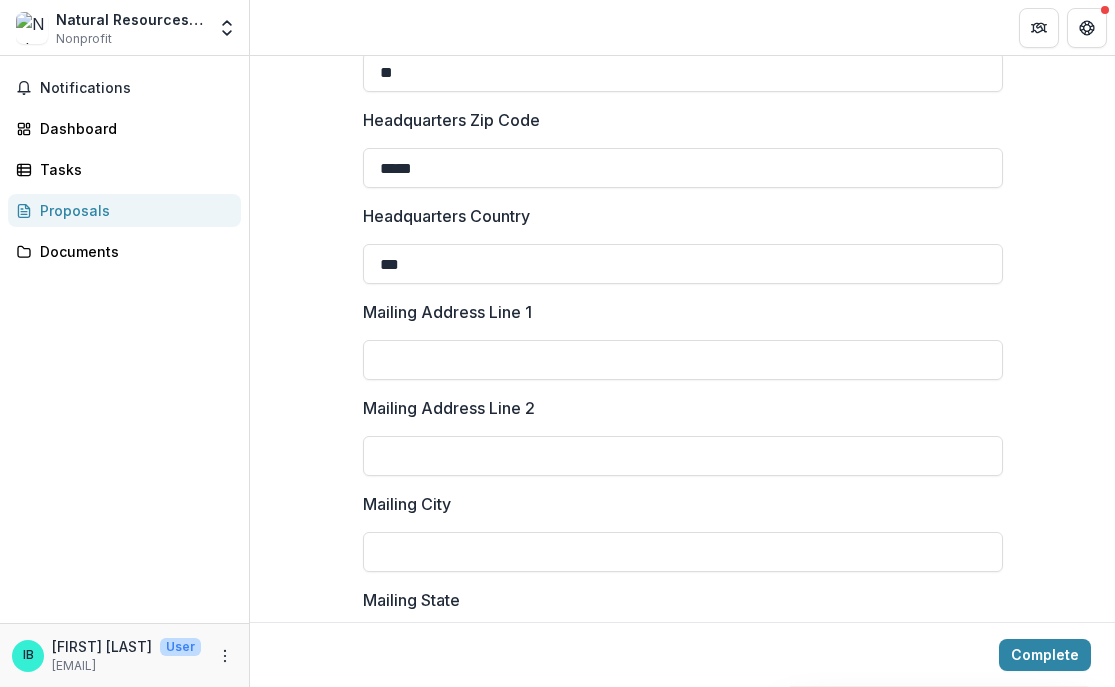 type on "***" 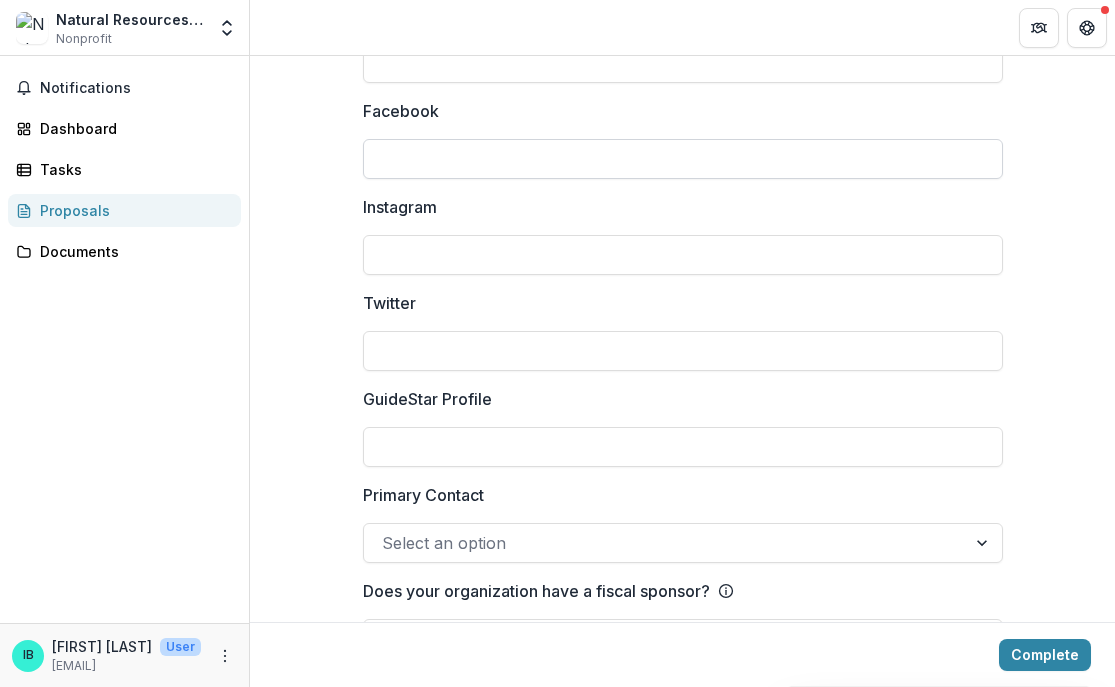 scroll, scrollTop: 2842, scrollLeft: 0, axis: vertical 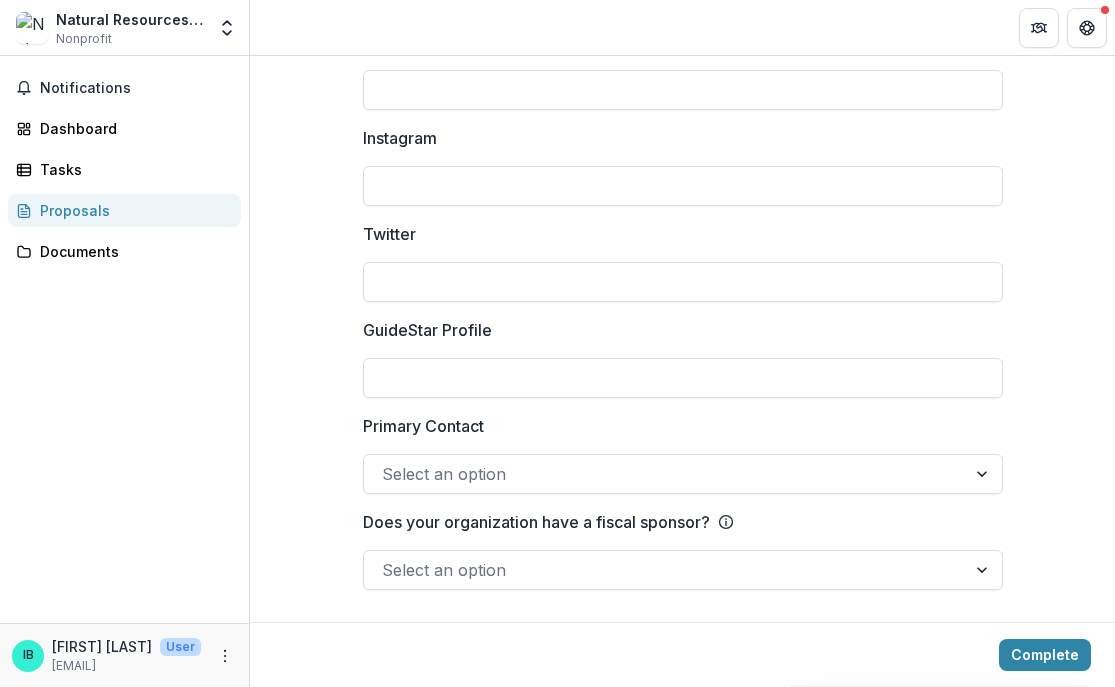 click at bounding box center [665, 474] 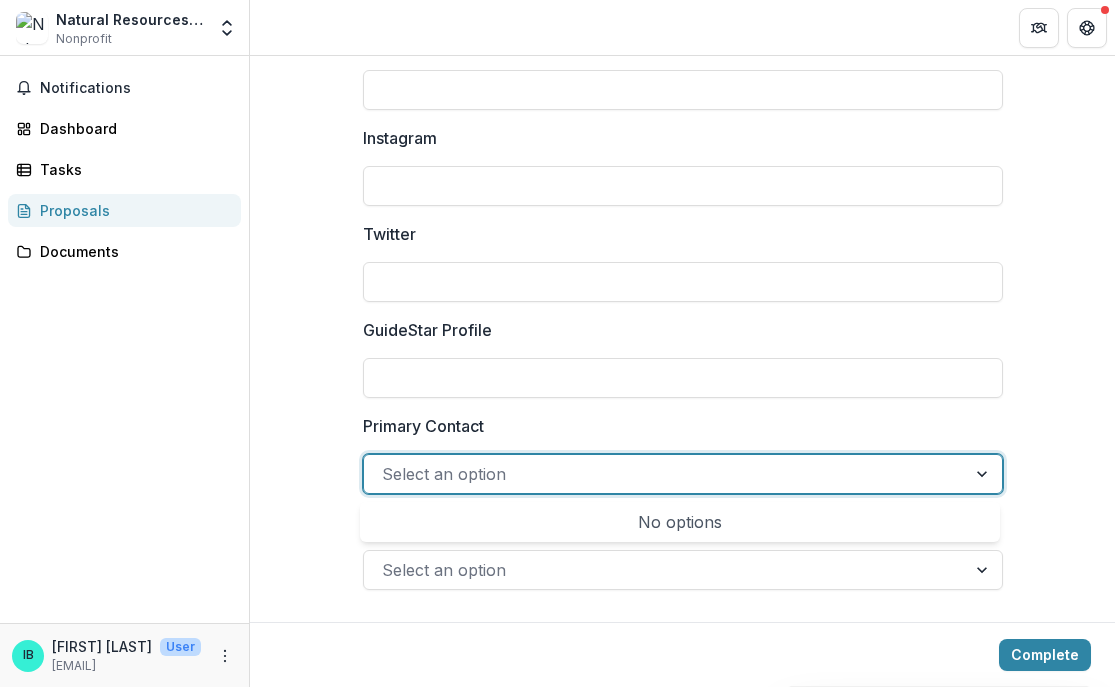 click on "No options" at bounding box center (680, 522) 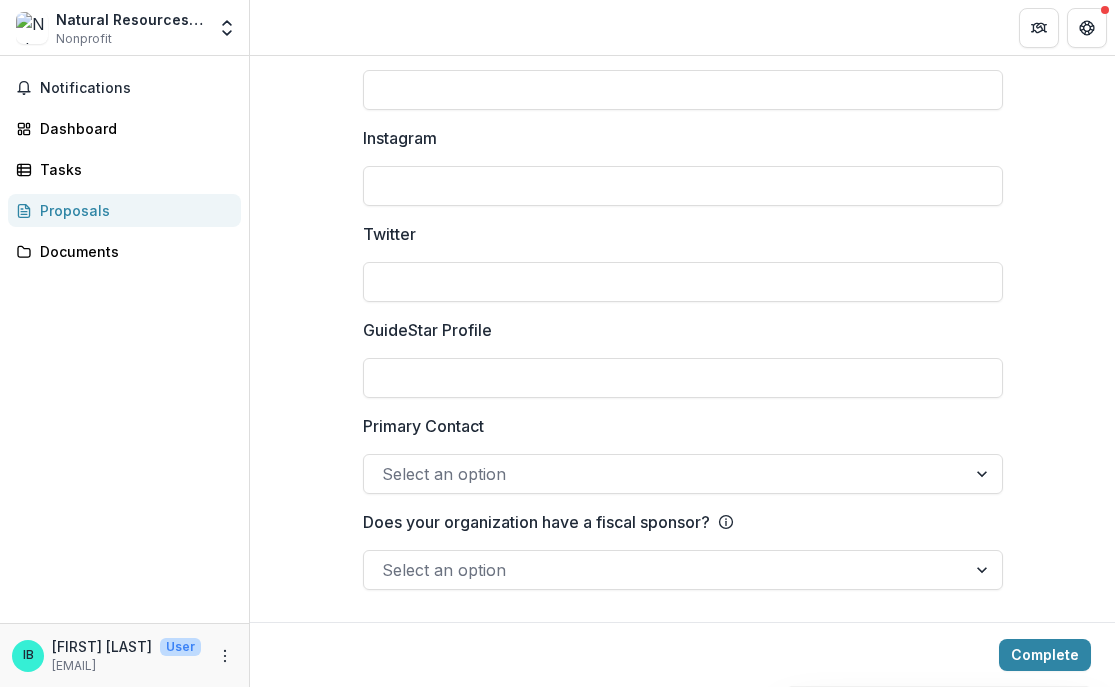 click at bounding box center [665, 570] 